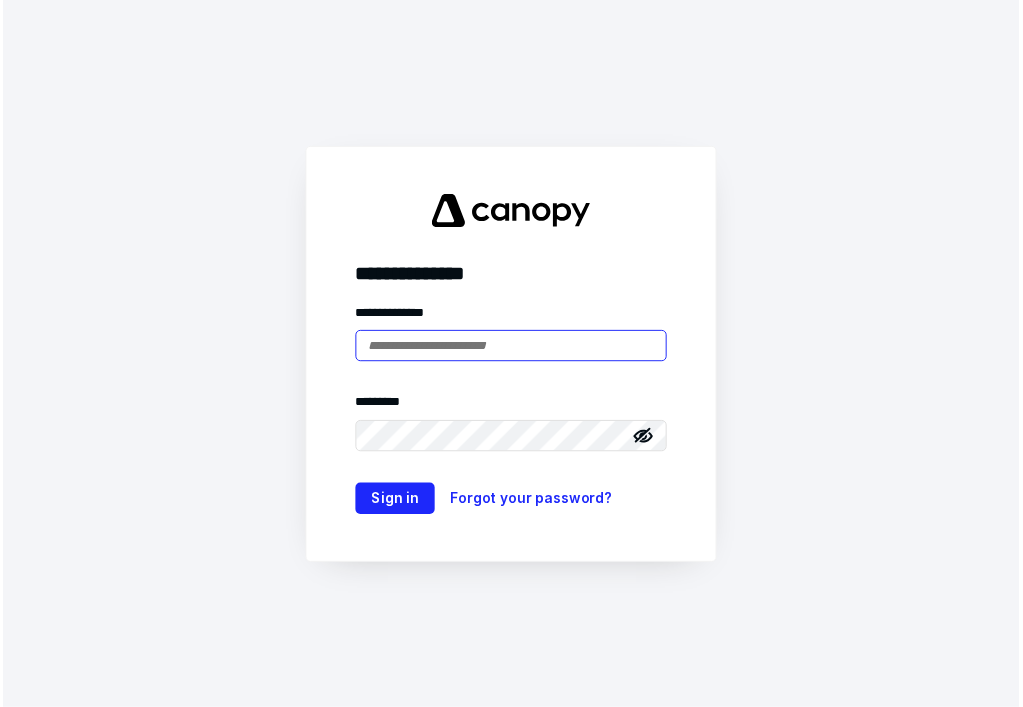 scroll, scrollTop: 0, scrollLeft: 0, axis: both 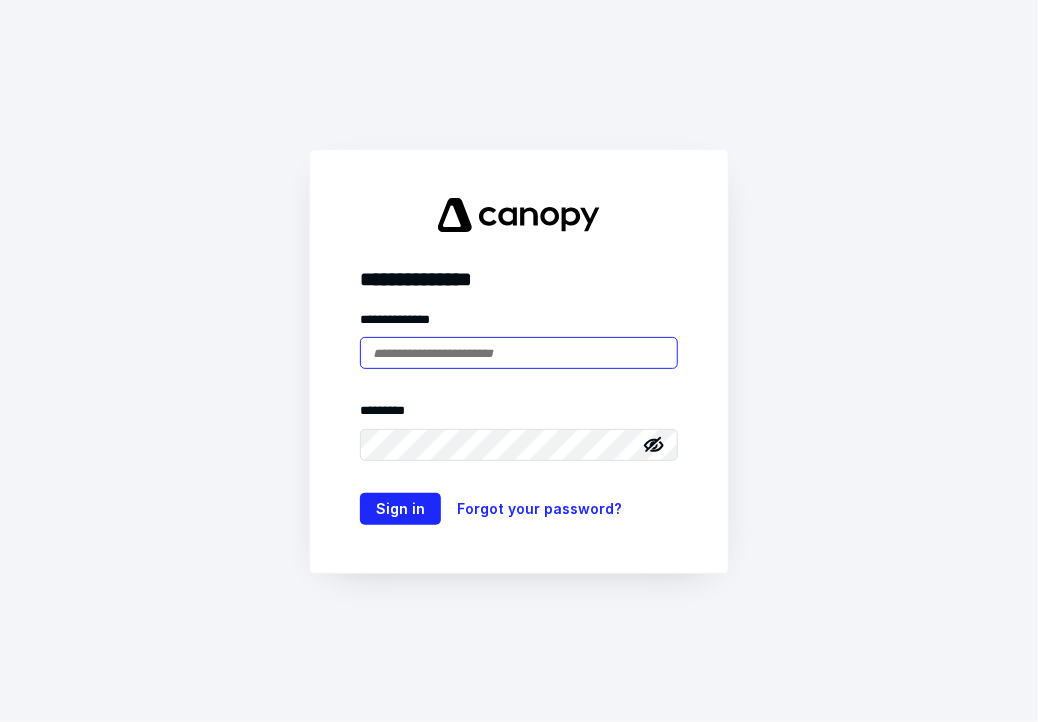 type on "**********" 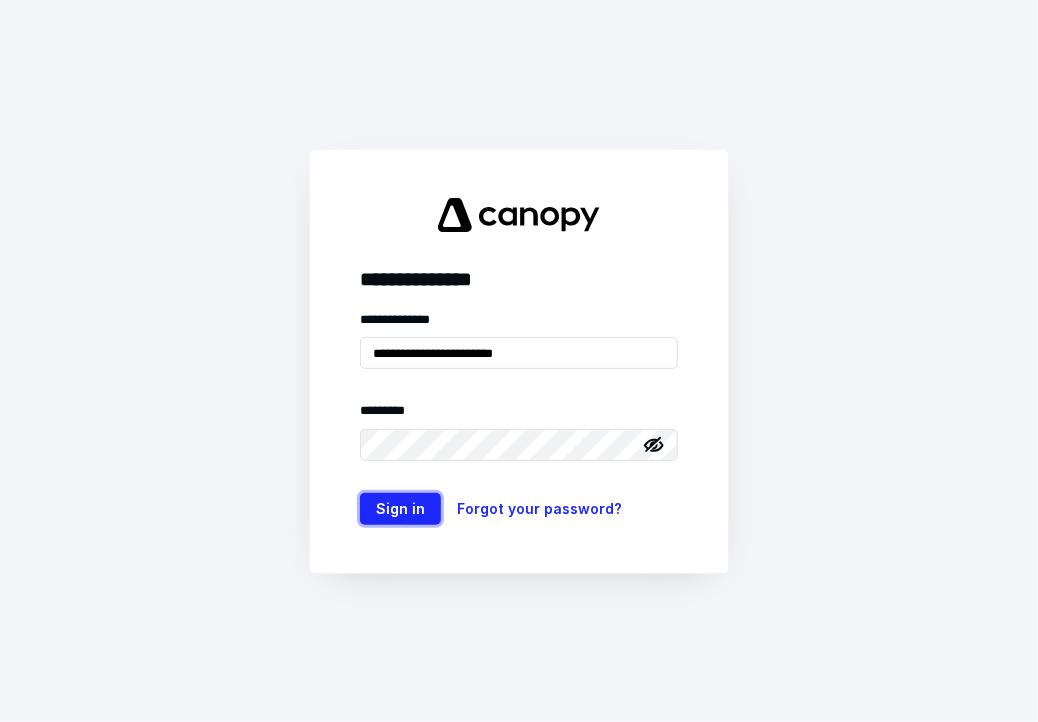 click on "Sign in" at bounding box center [400, 509] 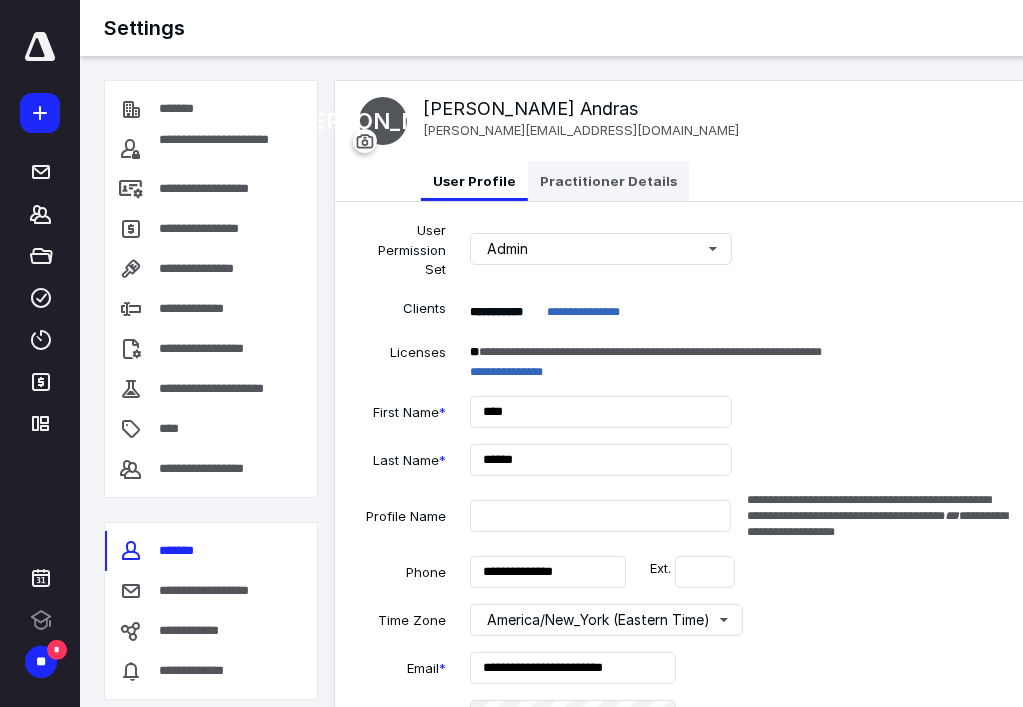 type on "**********" 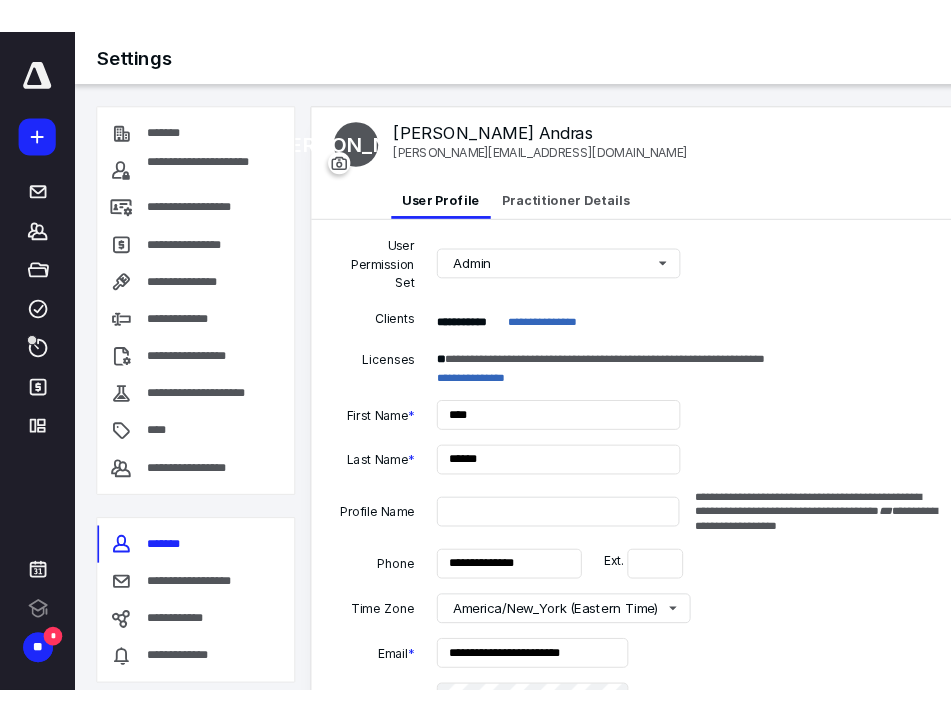 scroll, scrollTop: 0, scrollLeft: 0, axis: both 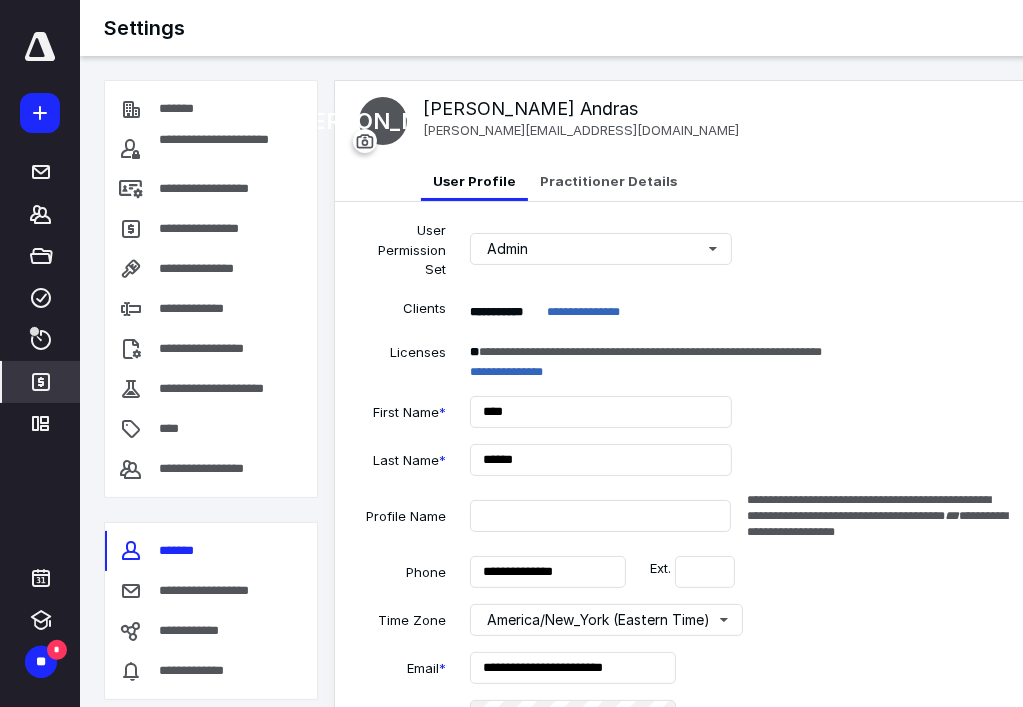 click 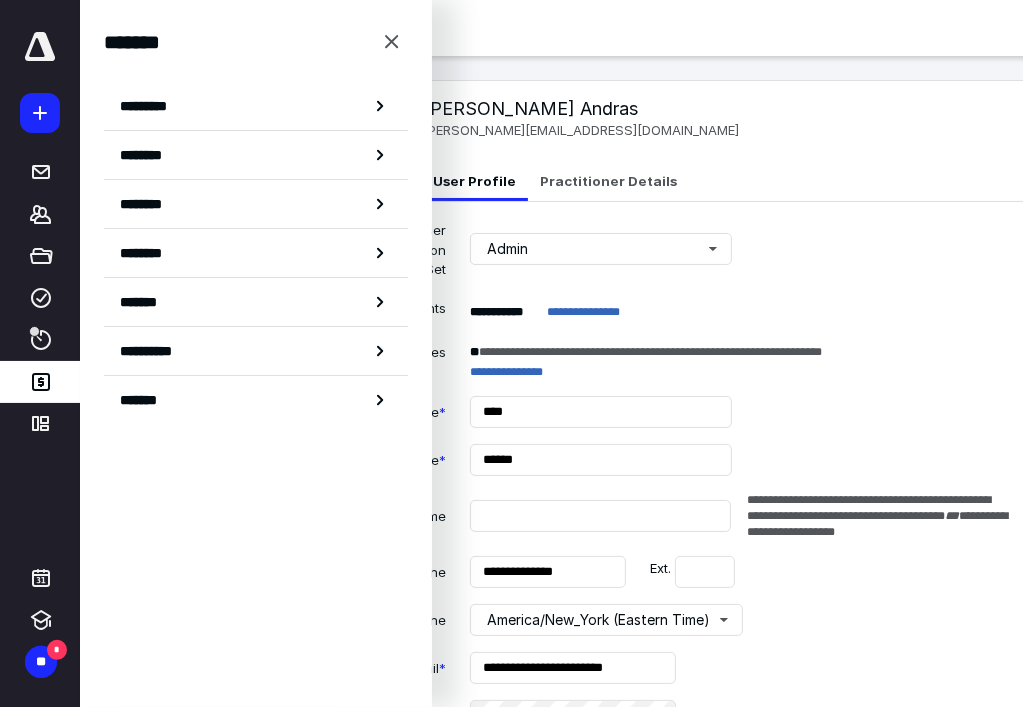 click 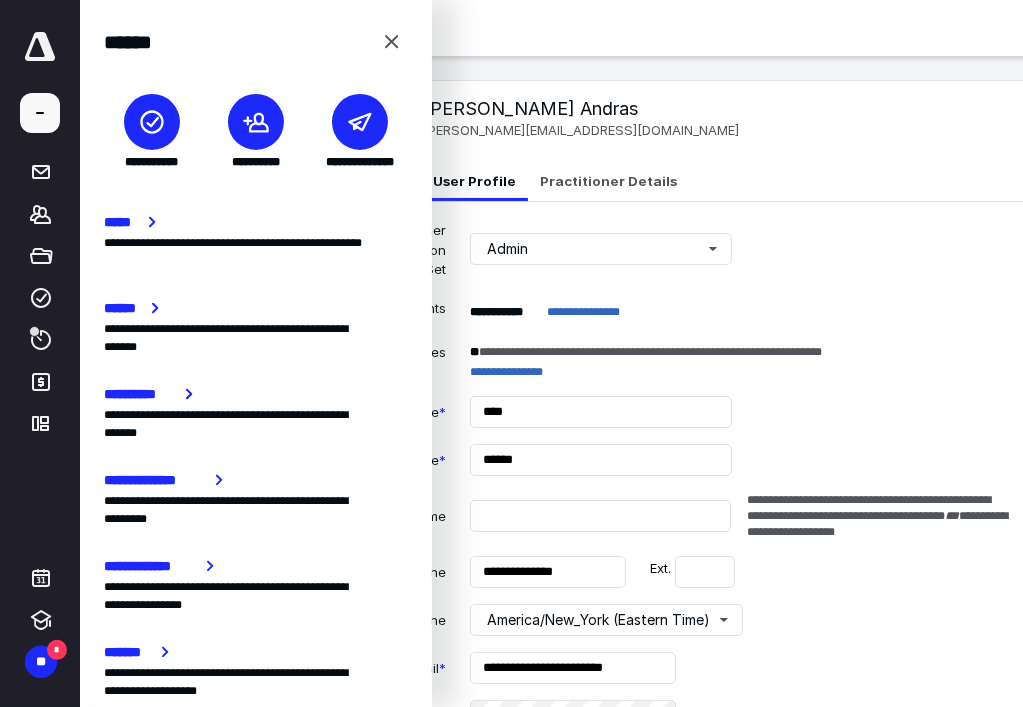 click 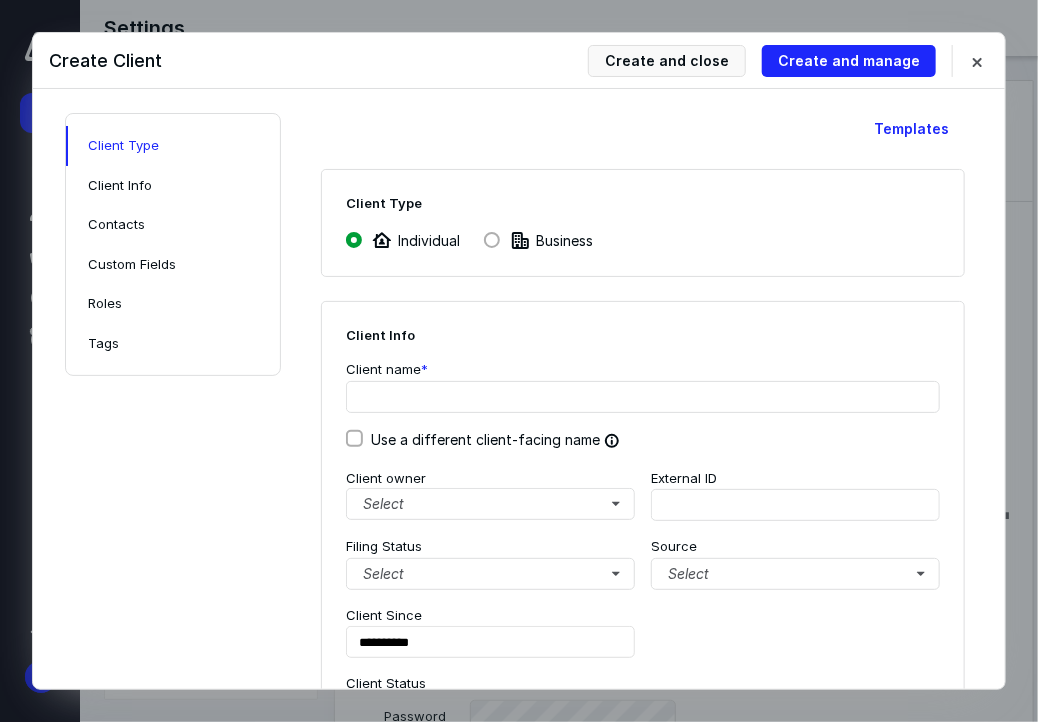 click at bounding box center [519, 361] 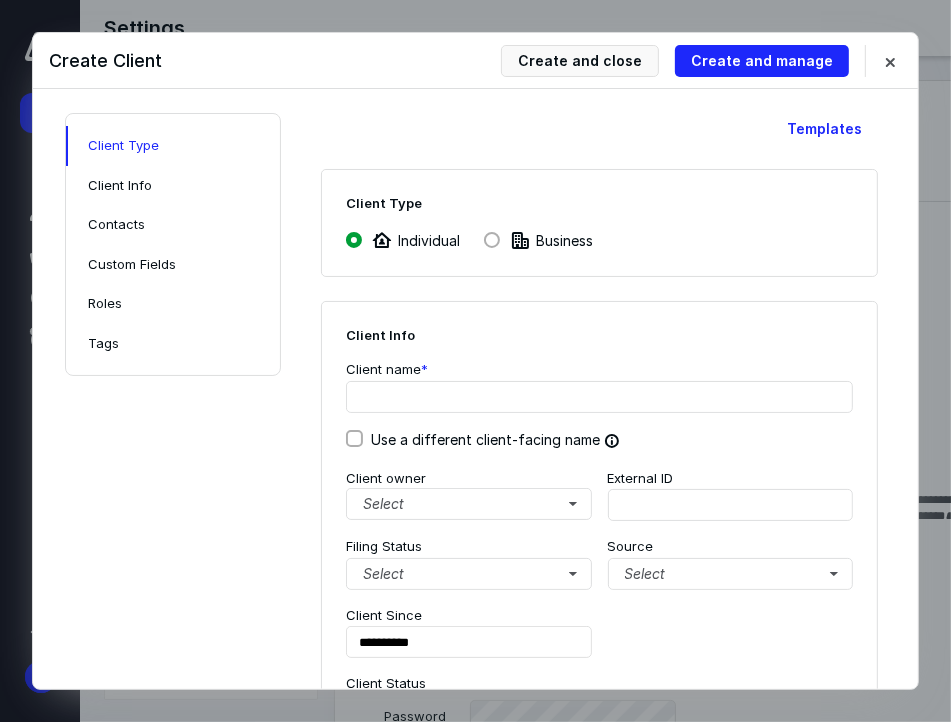 click at bounding box center [492, 240] 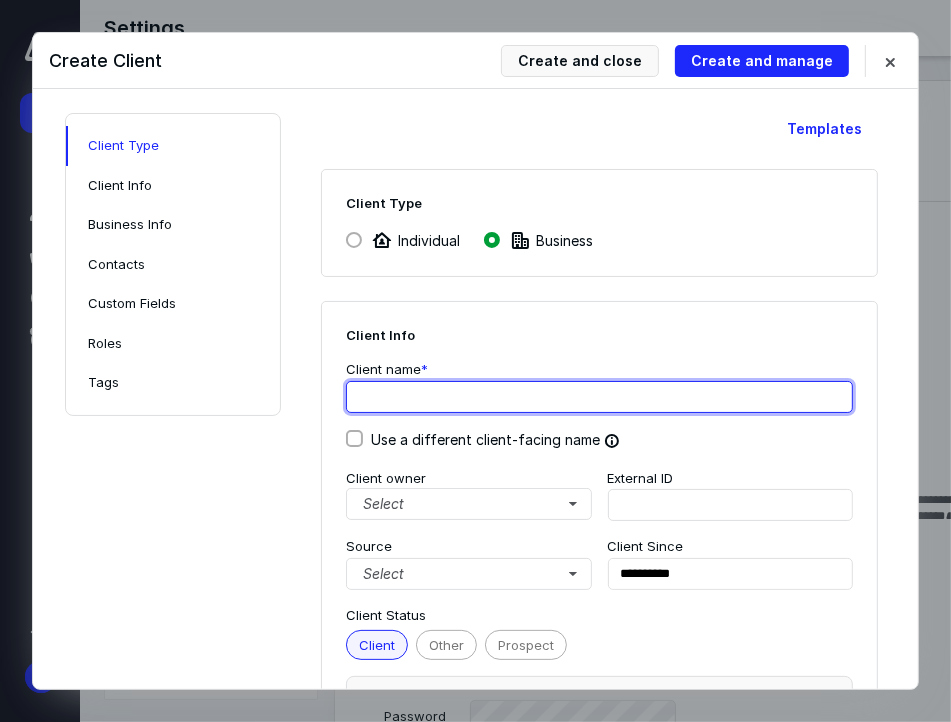 click at bounding box center (599, 397) 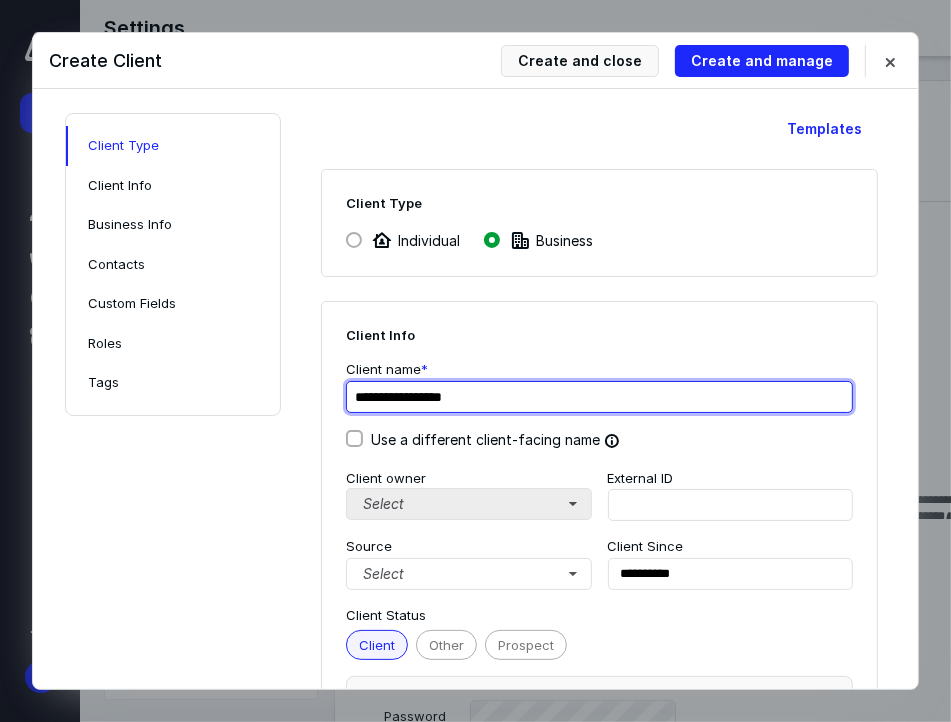 type on "**********" 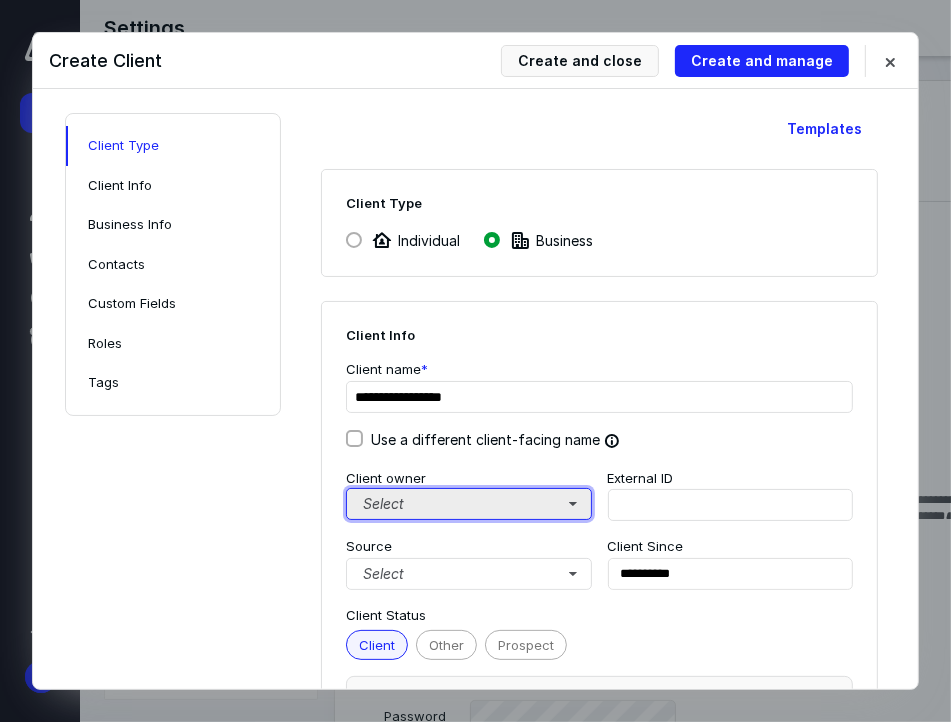click on "Select" at bounding box center [469, 504] 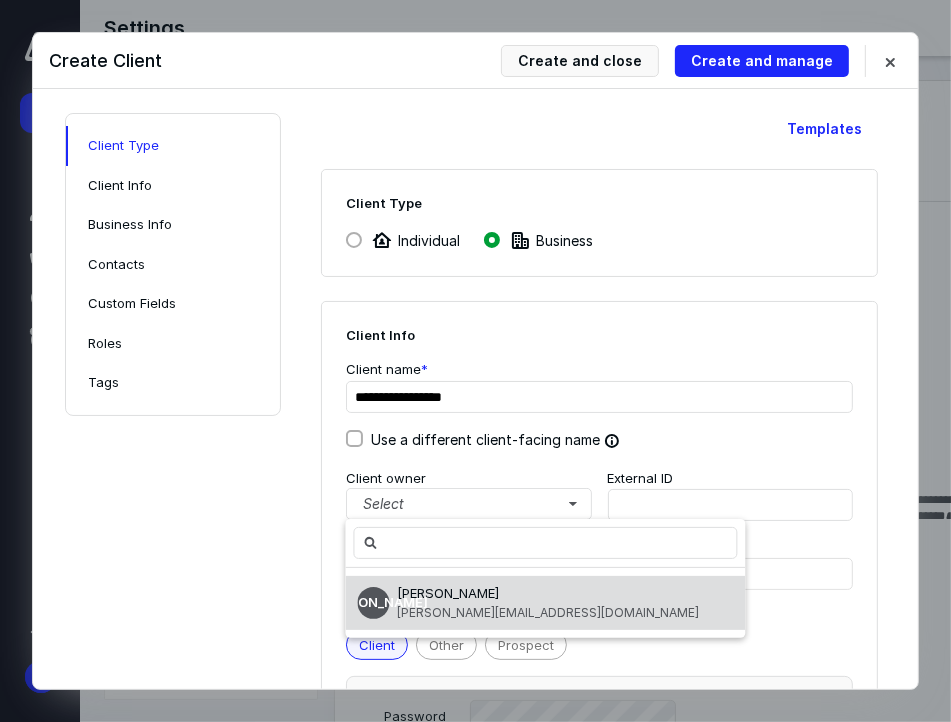 click on "[PERSON_NAME][EMAIL_ADDRESS][DOMAIN_NAME]" at bounding box center (549, 612) 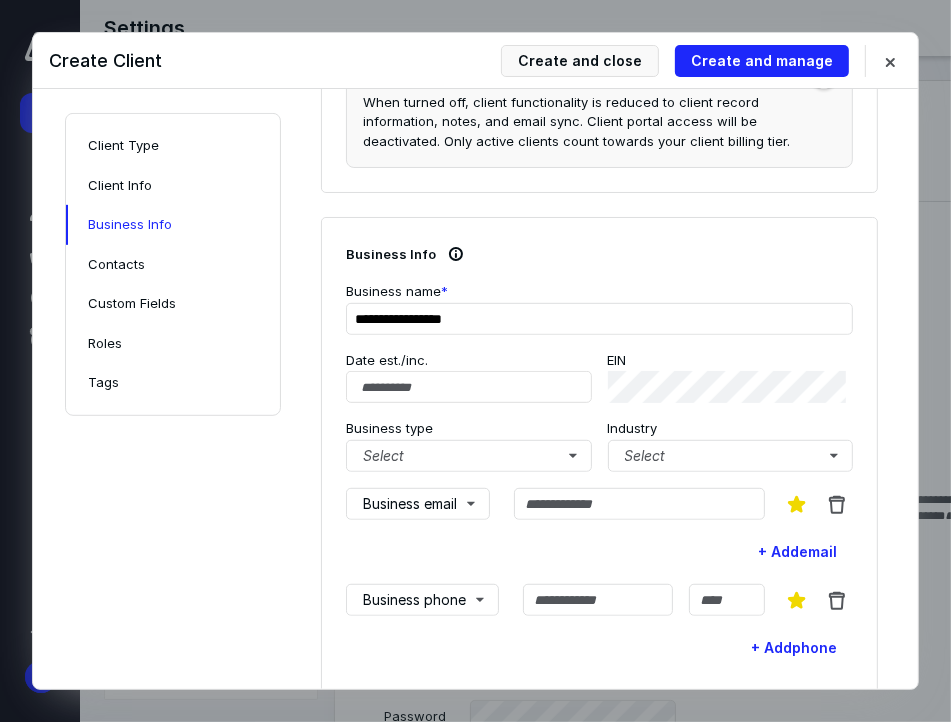 scroll, scrollTop: 643, scrollLeft: 0, axis: vertical 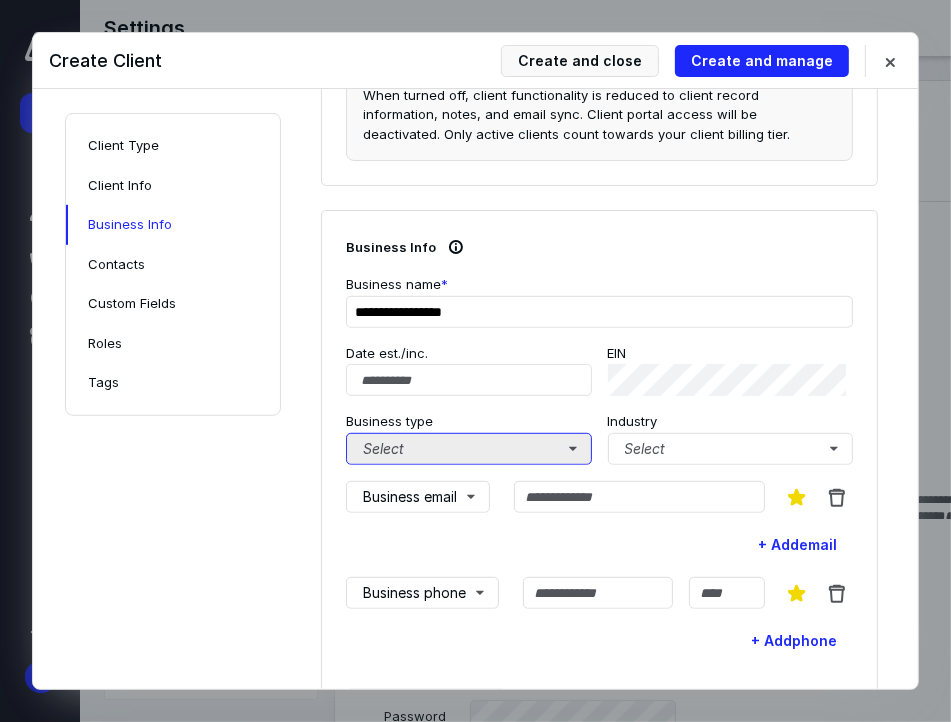 click on "Select" at bounding box center [469, 449] 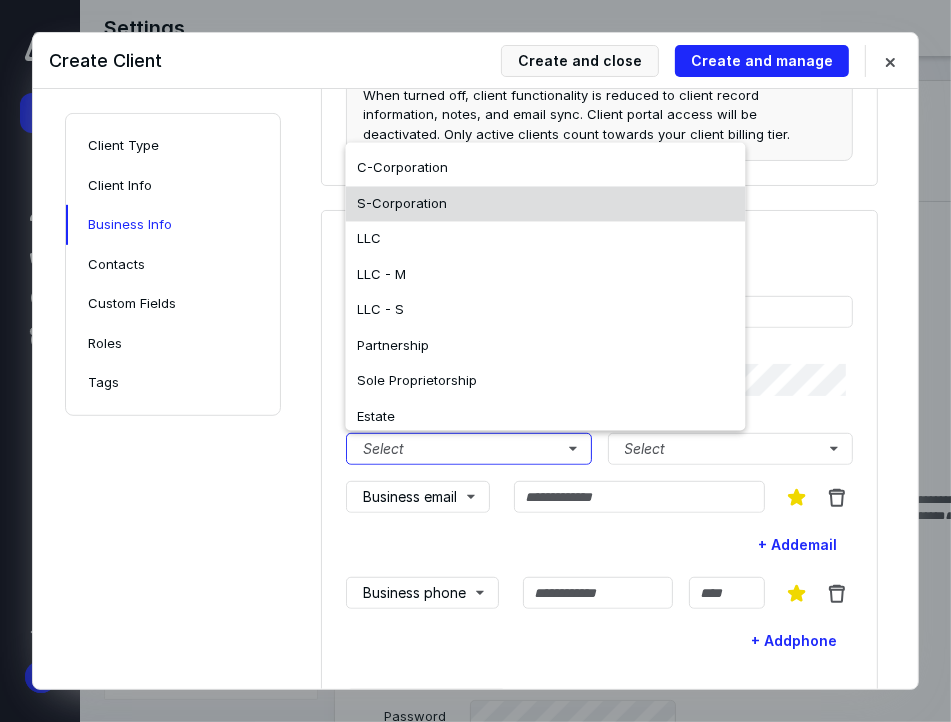 click on "S-Corporation" at bounding box center (546, 204) 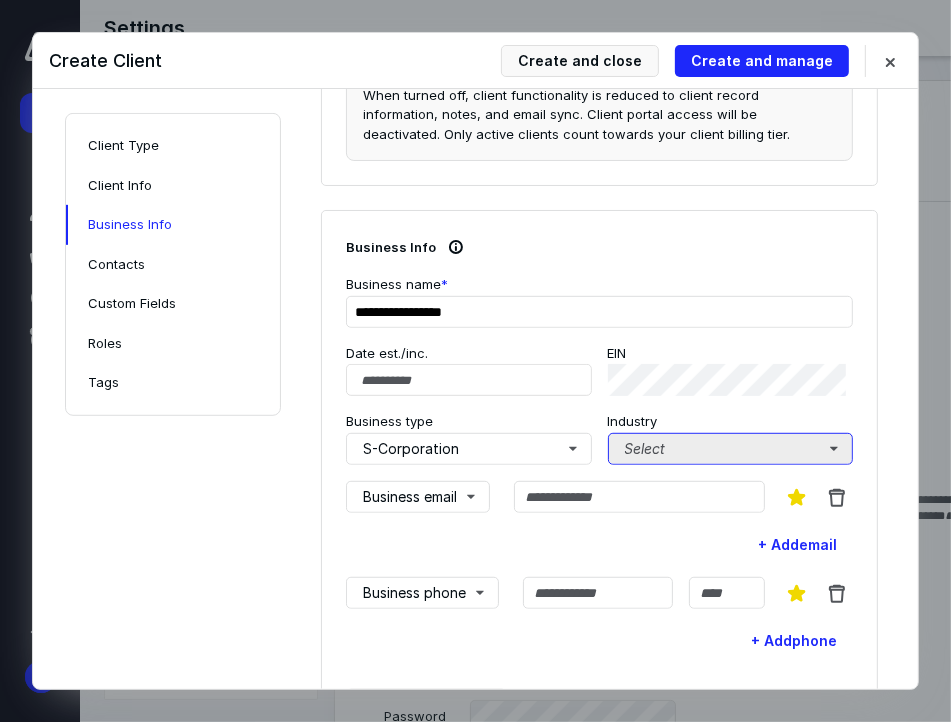 click on "Select" at bounding box center (731, 449) 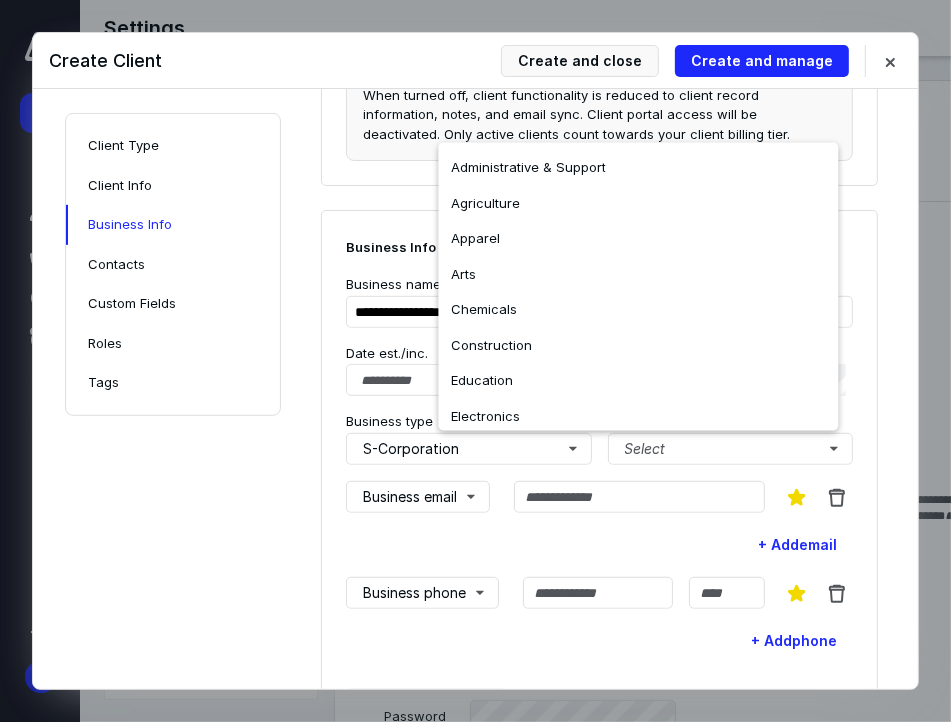 click on "**********" at bounding box center [599, 598] 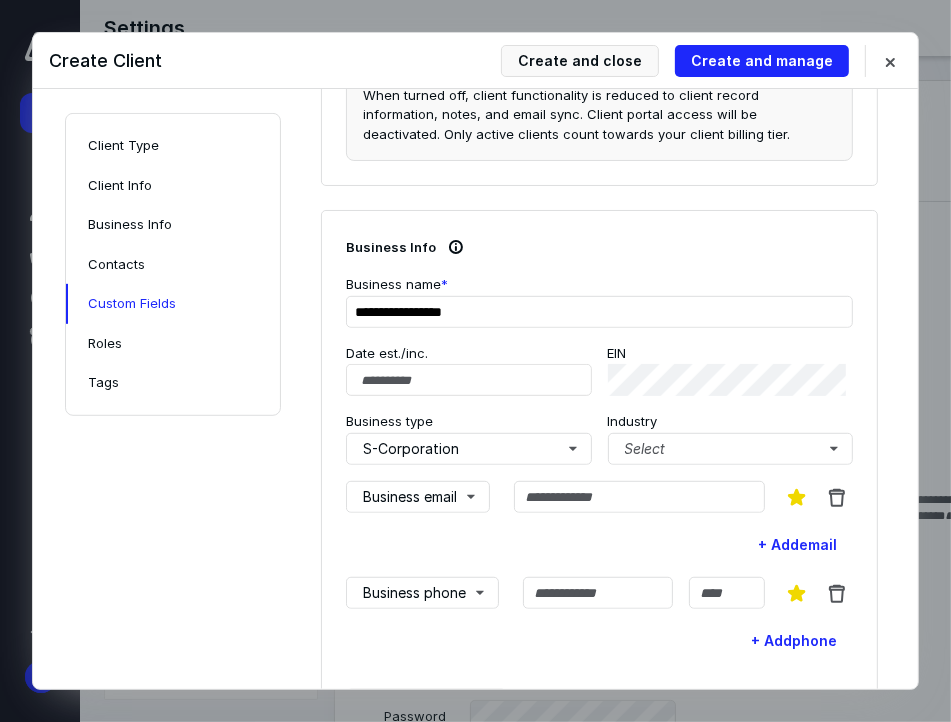scroll, scrollTop: 1301, scrollLeft: 0, axis: vertical 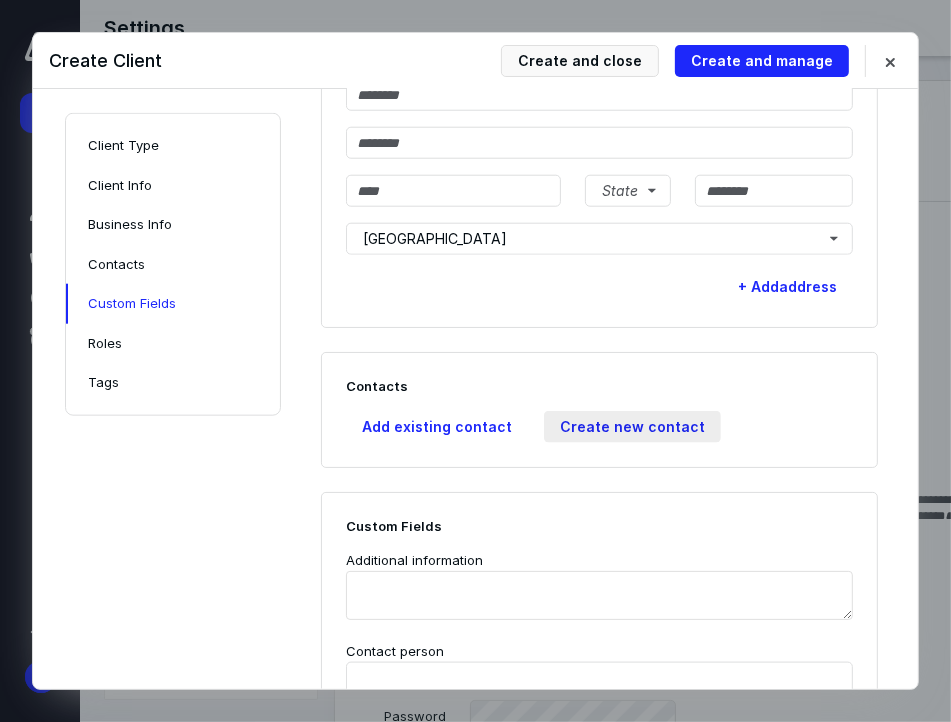 click on "Contacts Add existing contact Create new contact" at bounding box center (599, 410) 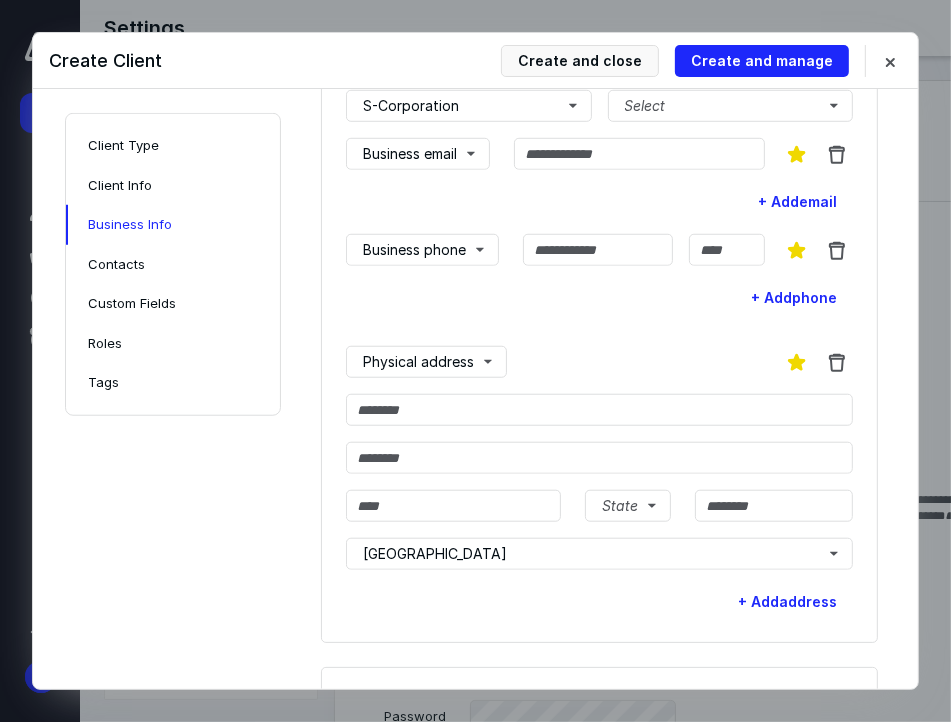 scroll, scrollTop: 1004, scrollLeft: 0, axis: vertical 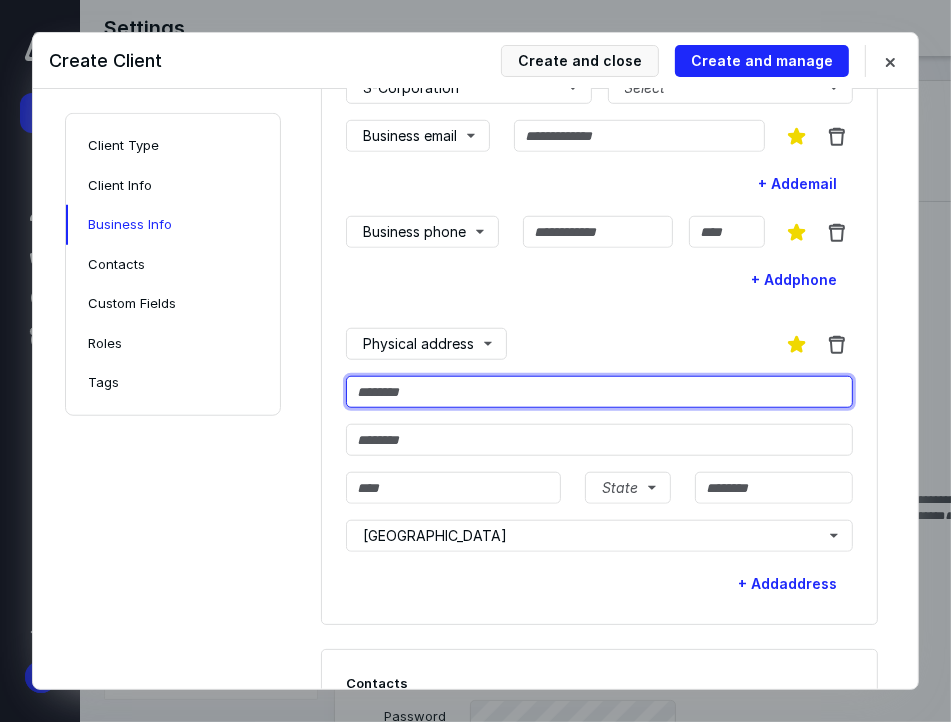 click at bounding box center (599, 392) 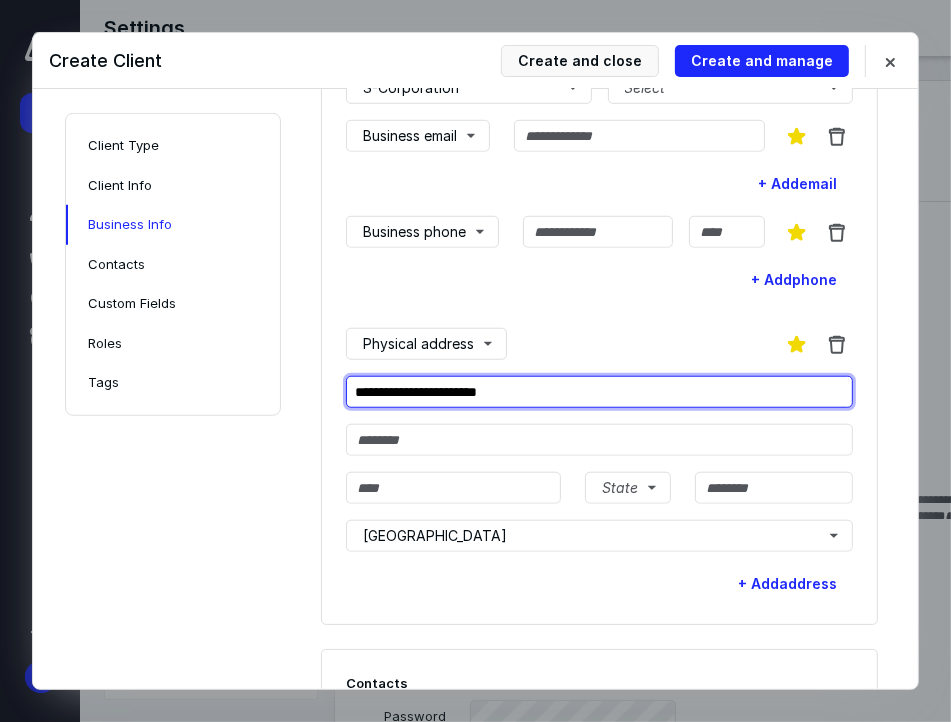 type on "**********" 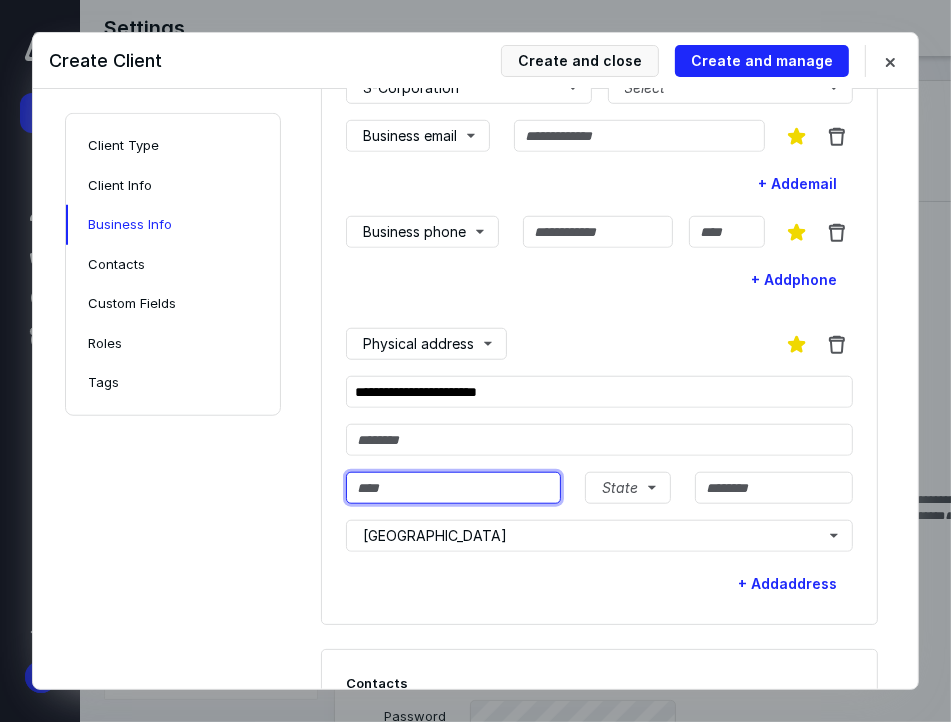 click at bounding box center (453, 488) 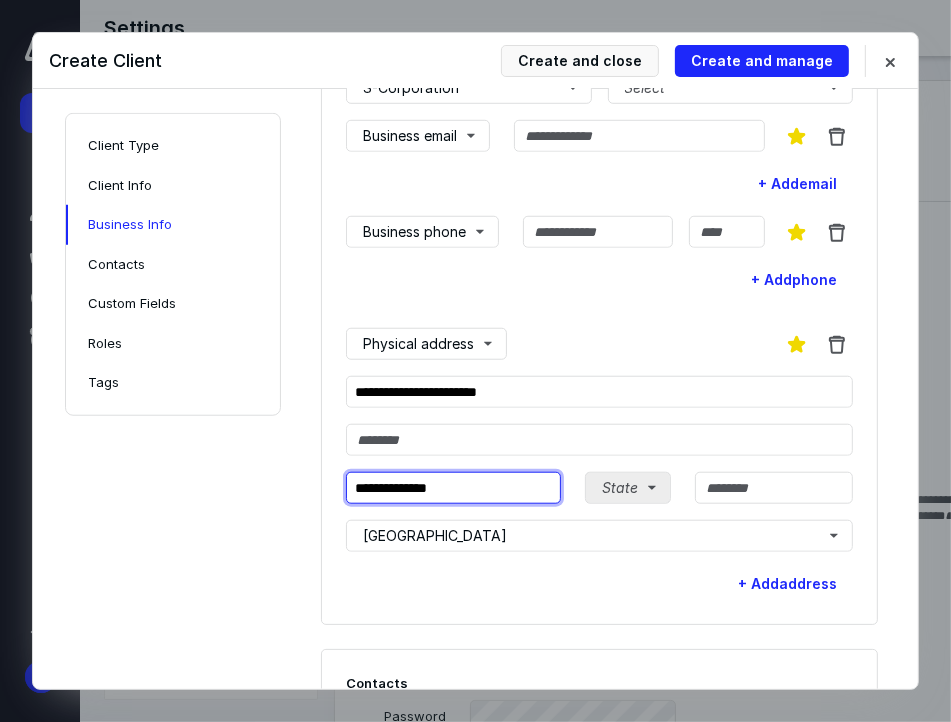 type on "**********" 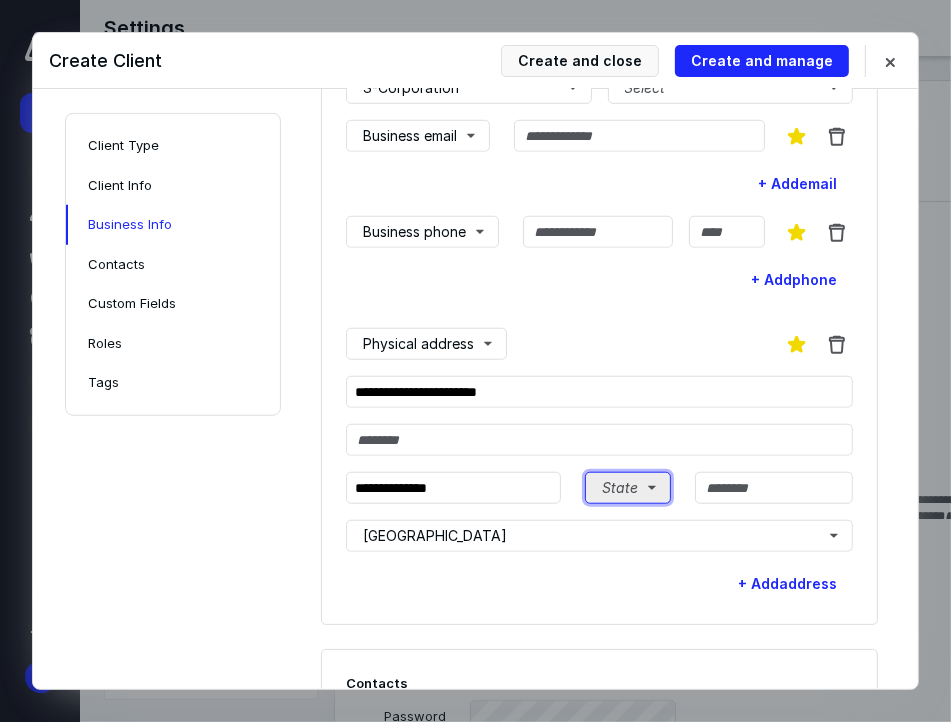 click on "State" at bounding box center (628, 488) 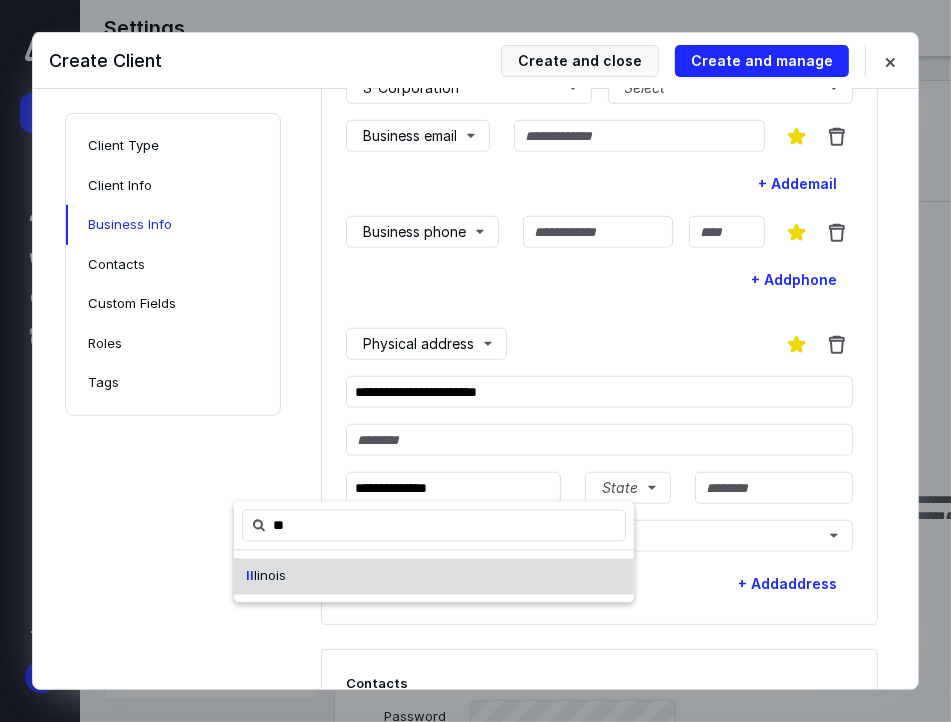 click on "Il linois" at bounding box center [434, 577] 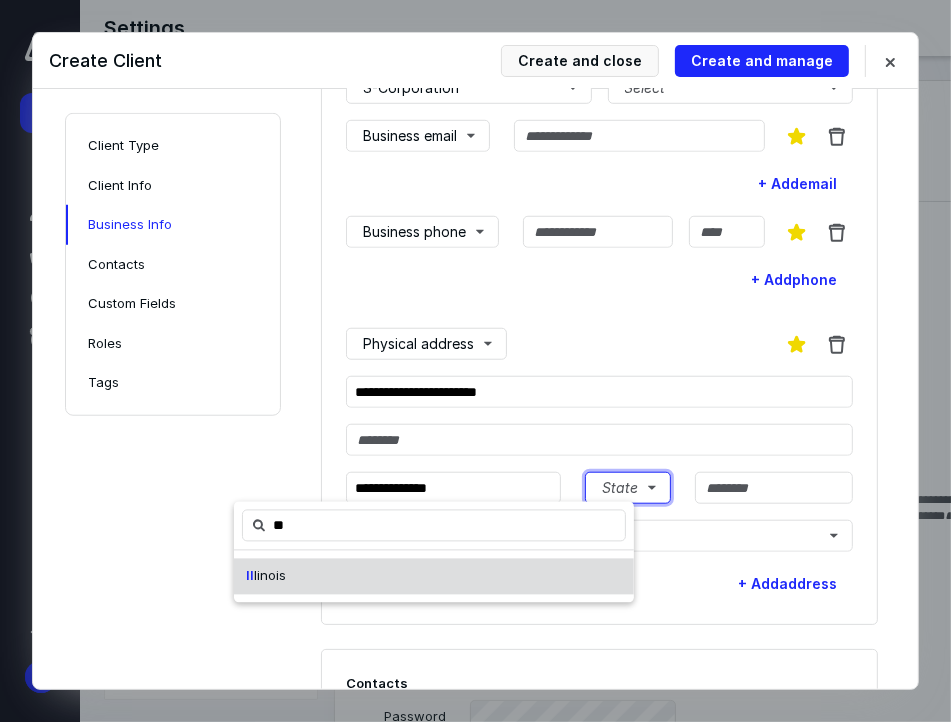 type 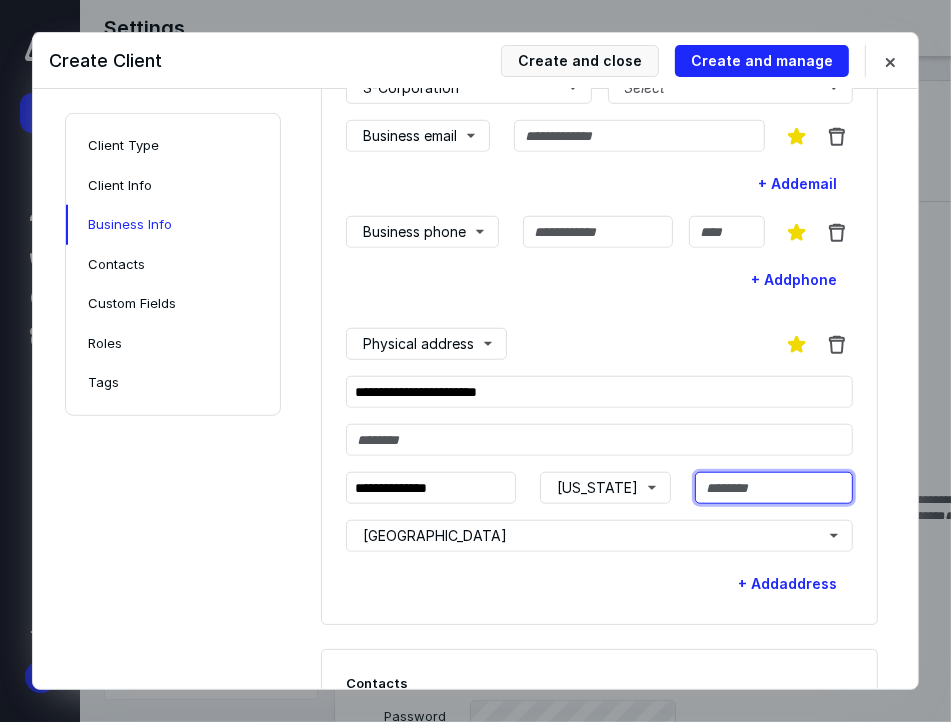 click at bounding box center [774, 488] 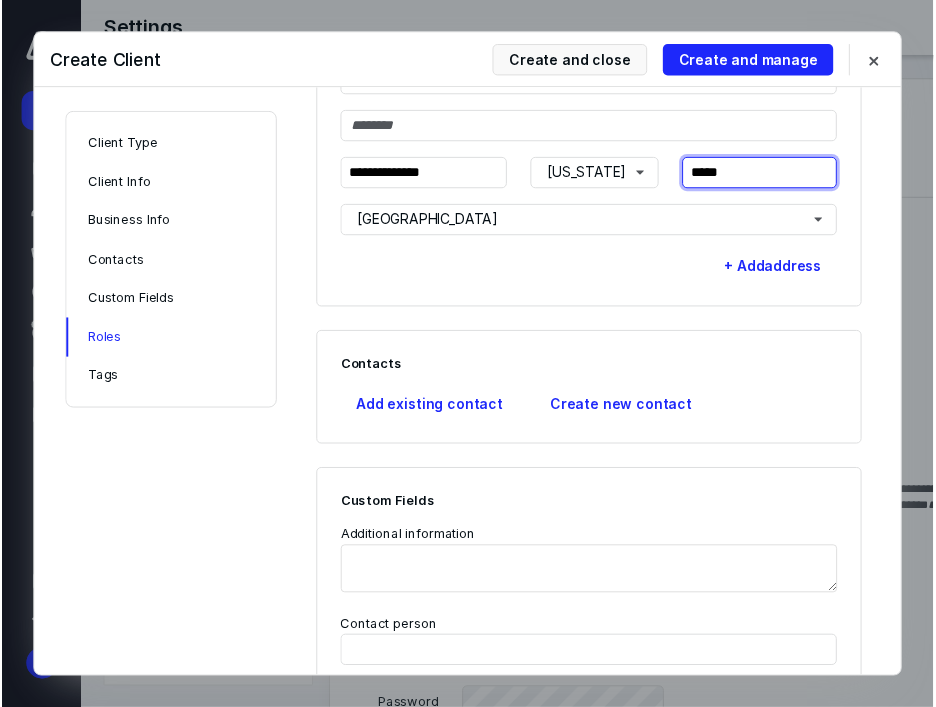 scroll, scrollTop: 1532, scrollLeft: 0, axis: vertical 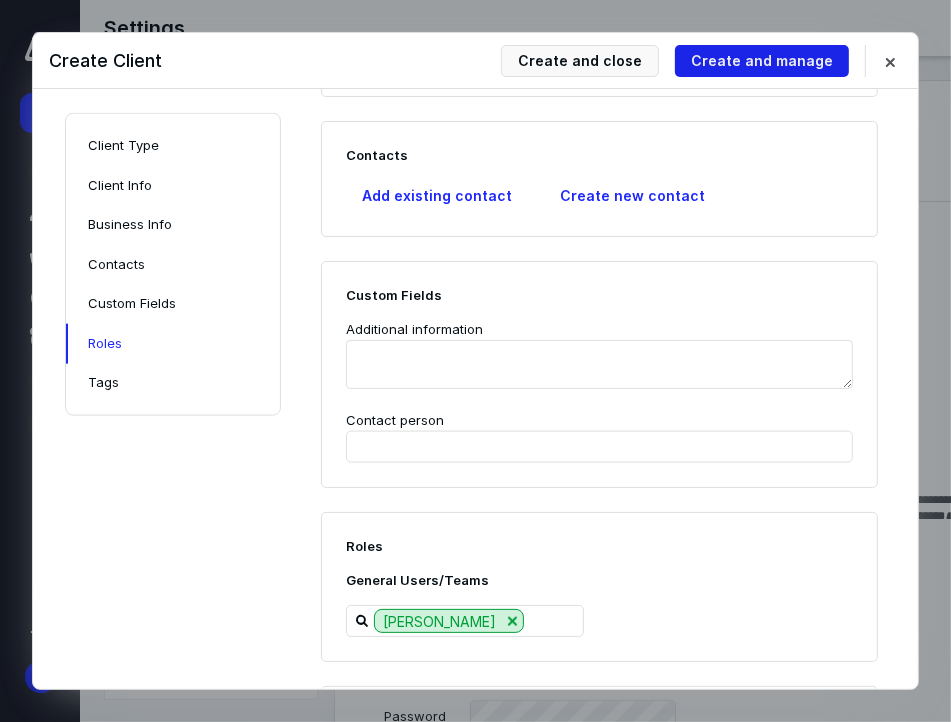 type on "*****" 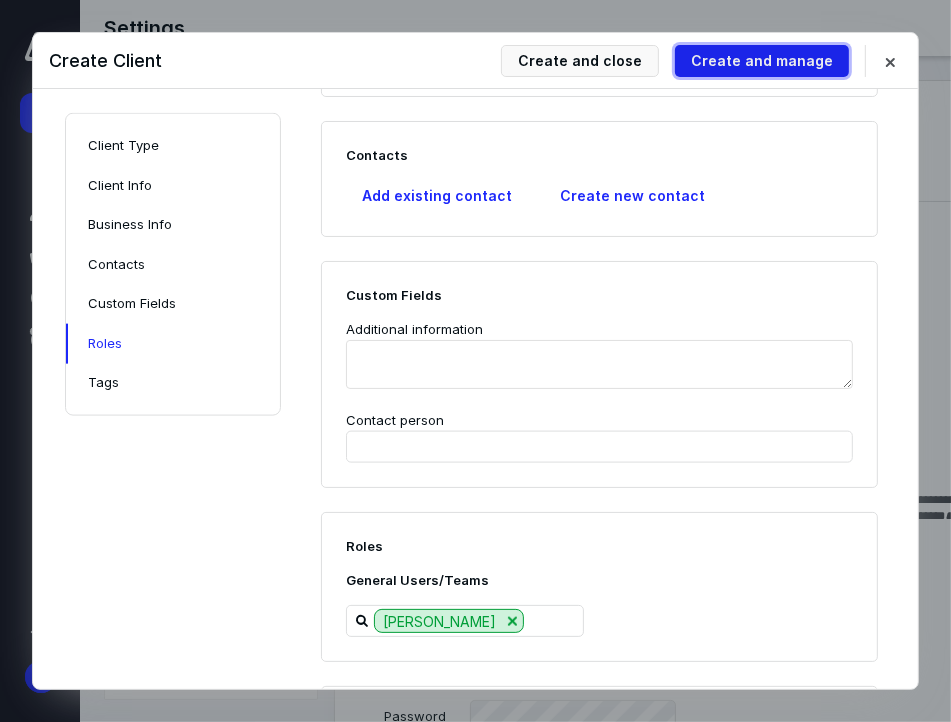 click on "Create and manage" at bounding box center (762, 61) 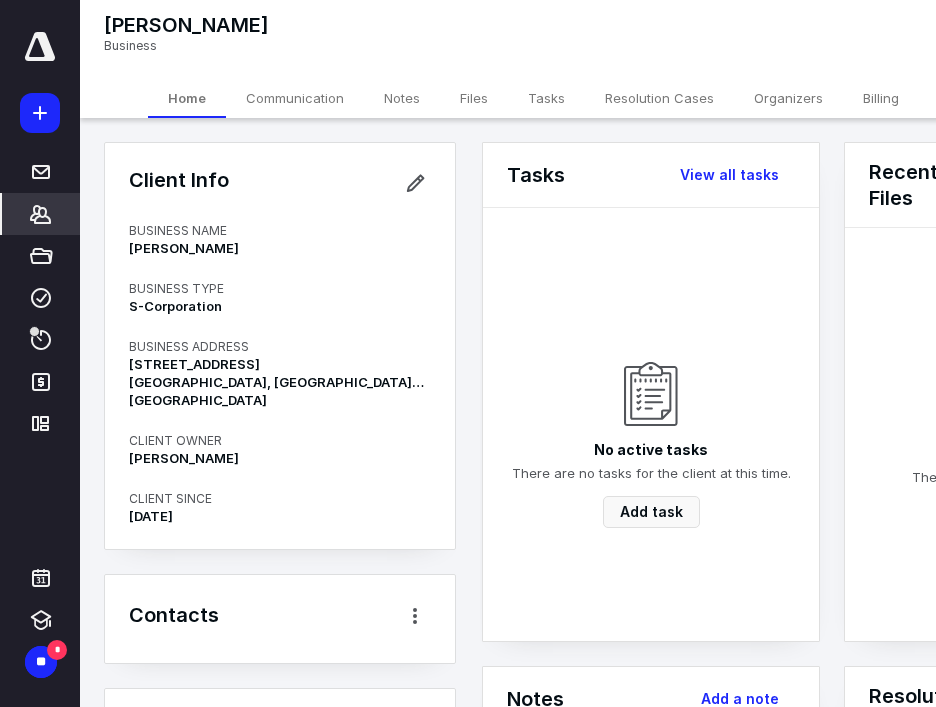 click 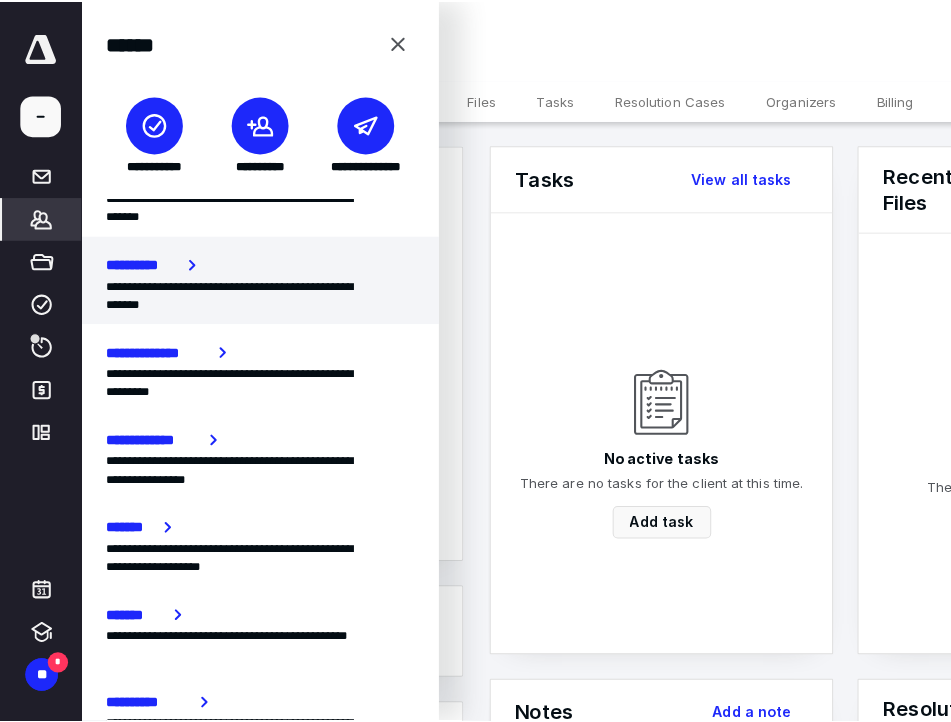 scroll, scrollTop: 174, scrollLeft: 0, axis: vertical 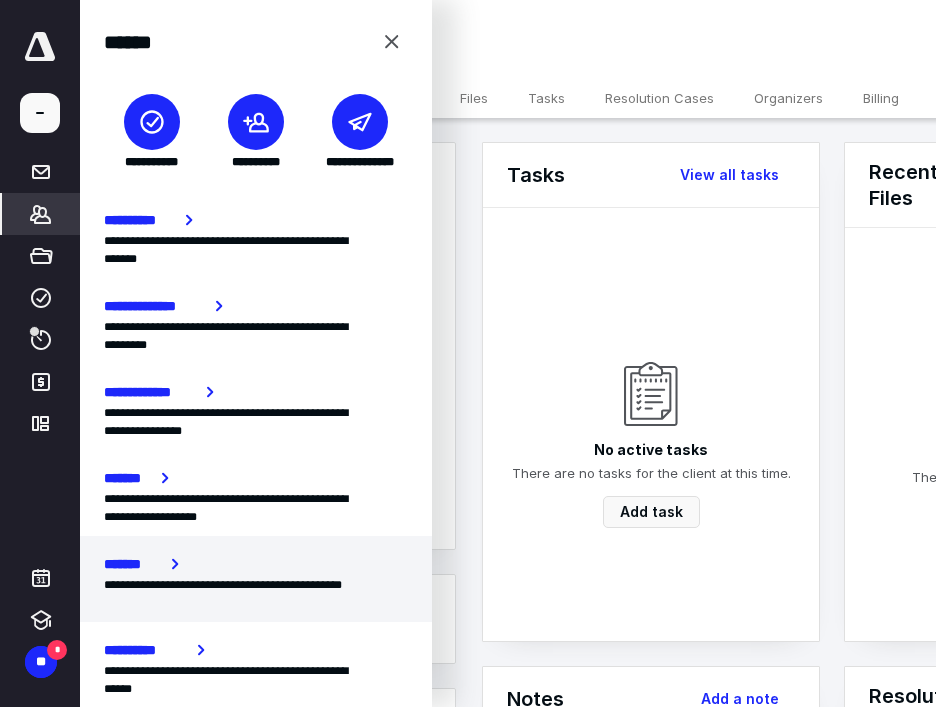 click on "**********" at bounding box center (248, 594) 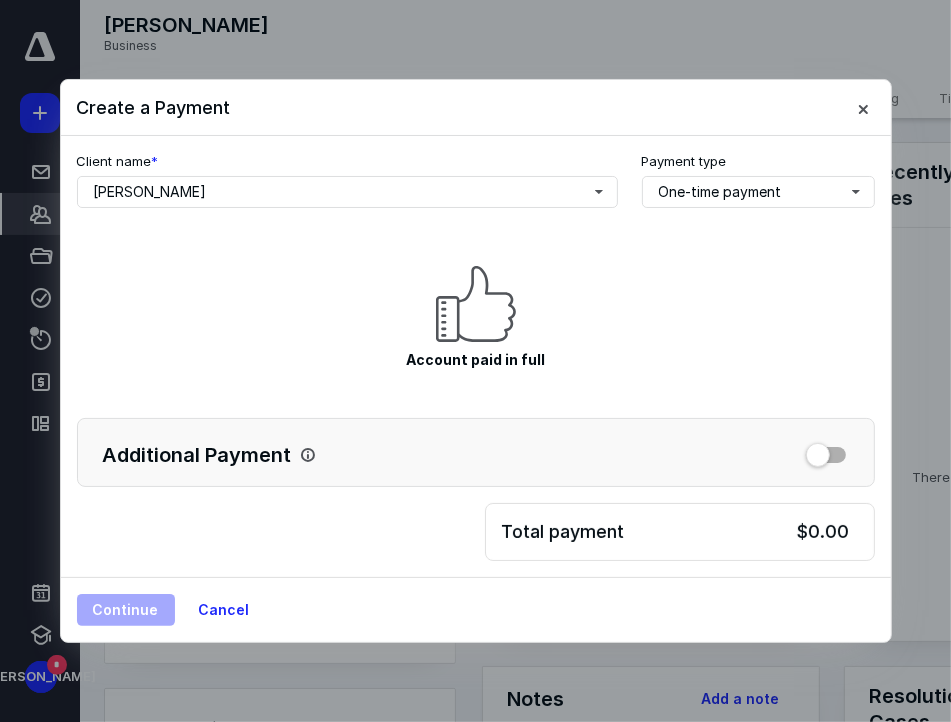 click at bounding box center (826, 451) 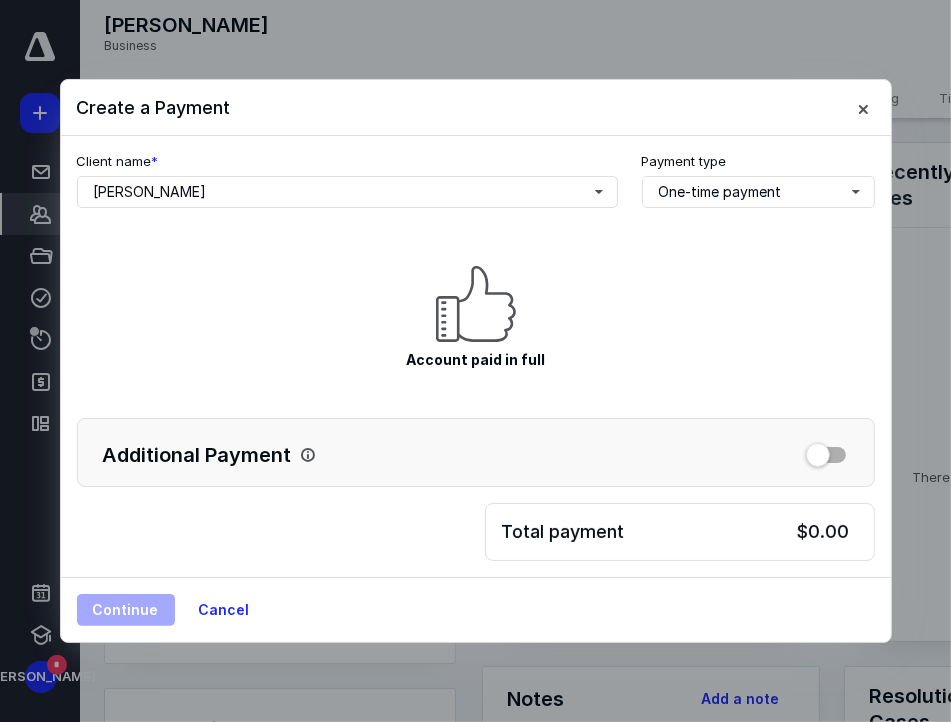 click on "Additional Payment" at bounding box center [476, 452] 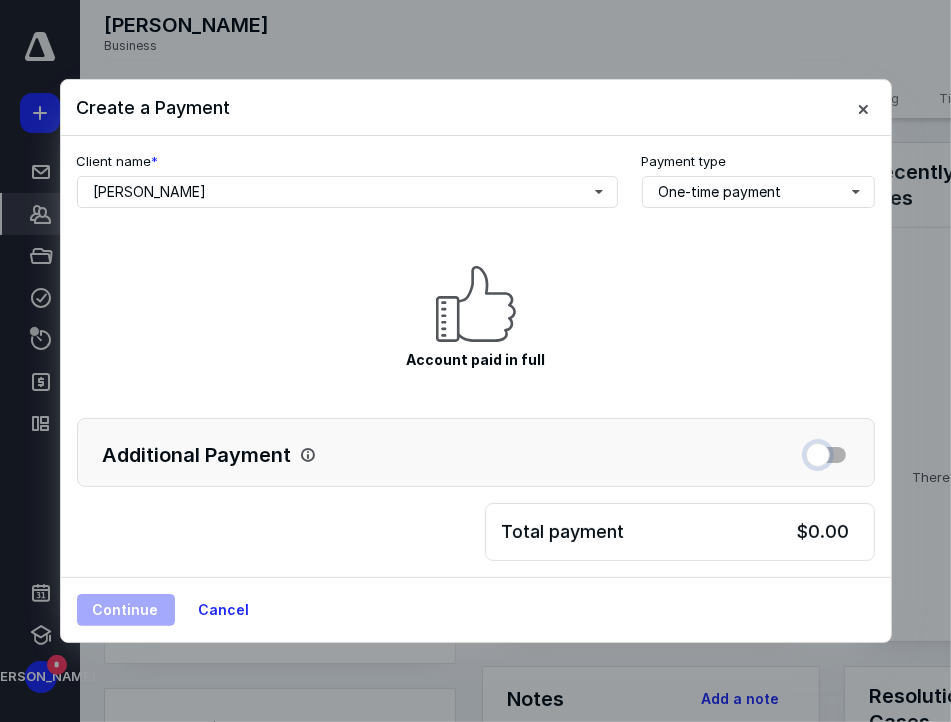 click at bounding box center [826, 452] 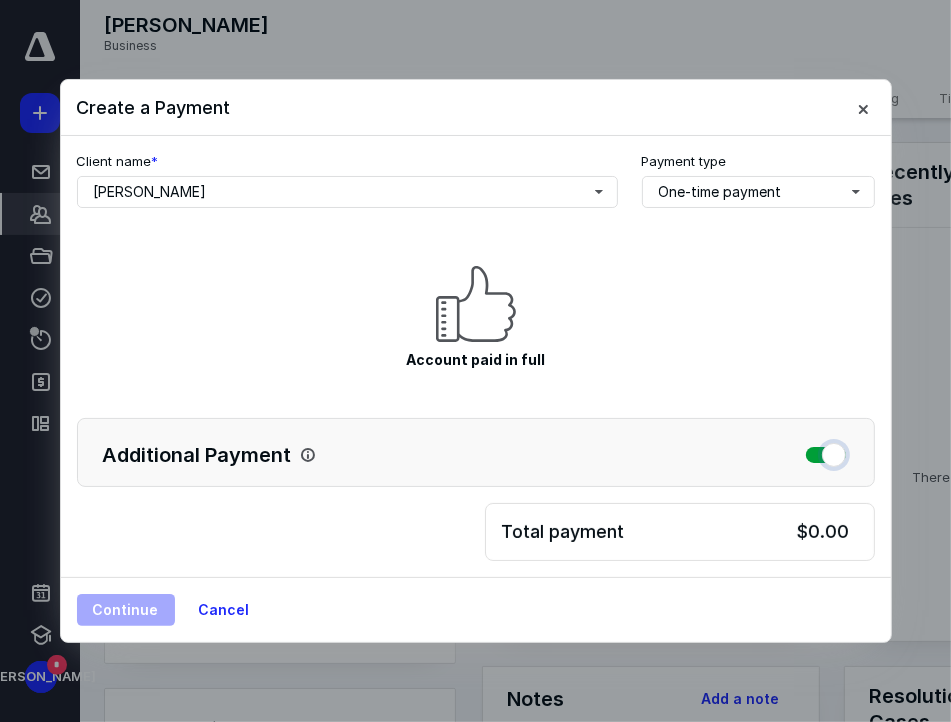 checkbox on "true" 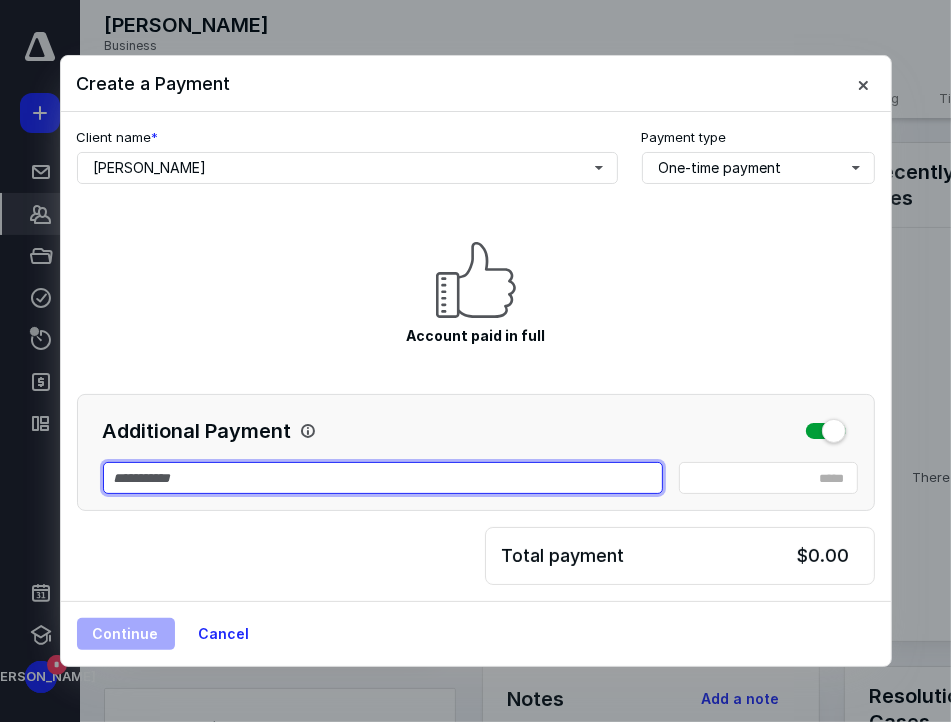 click at bounding box center [383, 478] 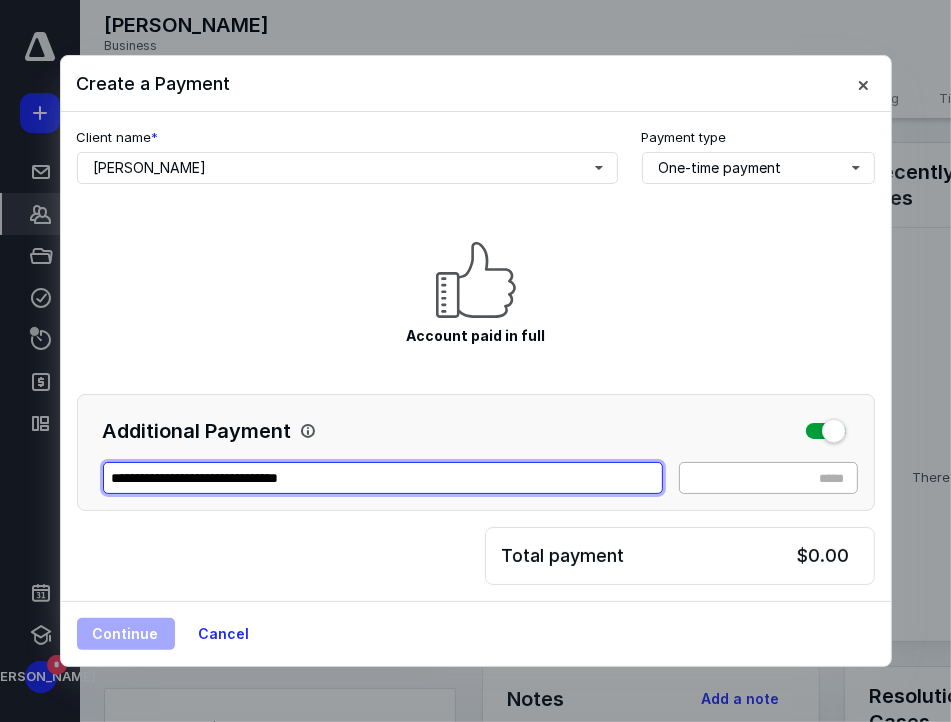 type on "**********" 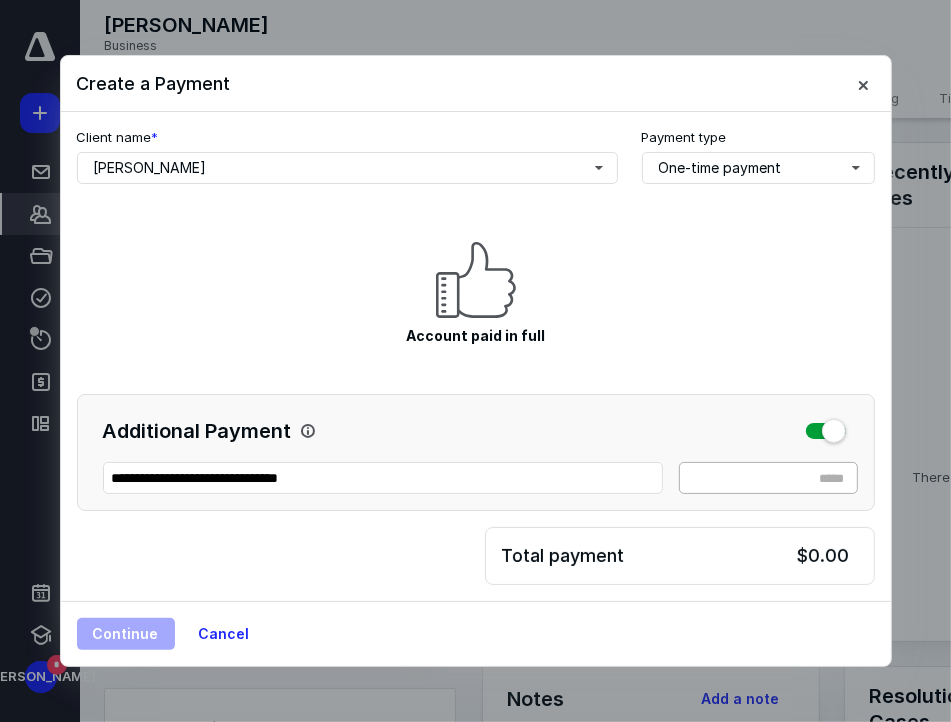 click on "* *****" at bounding box center [768, 478] 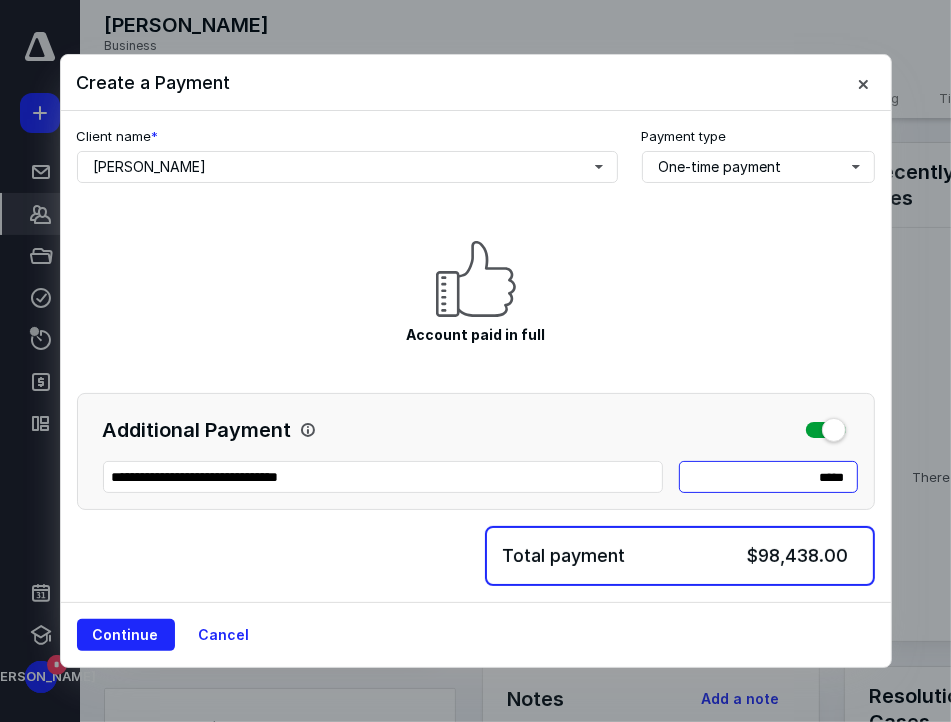 type on "****" 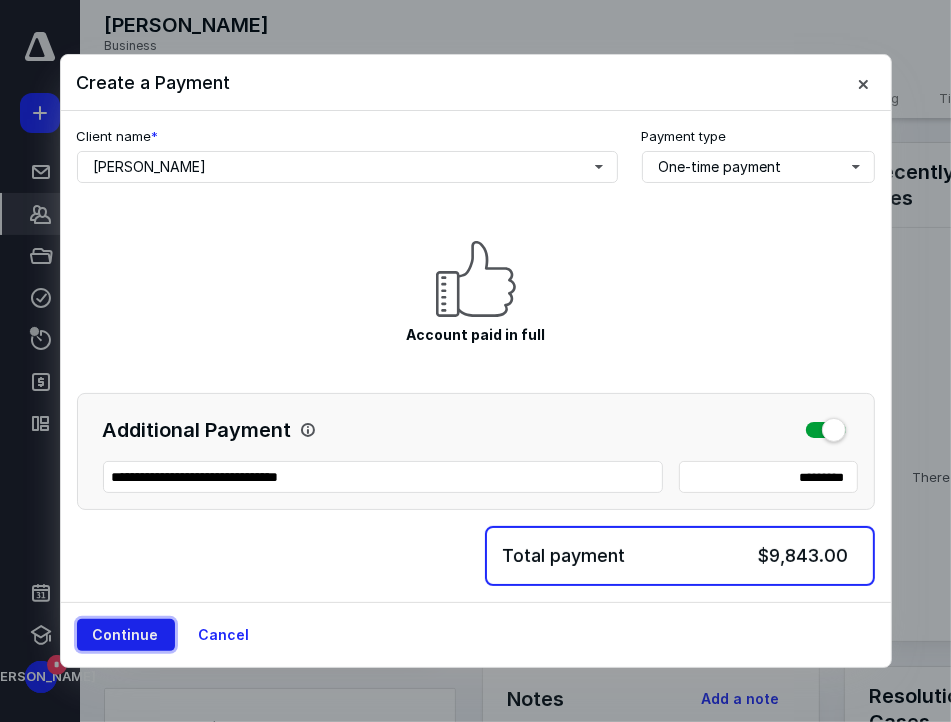 click on "Continue" at bounding box center [126, 635] 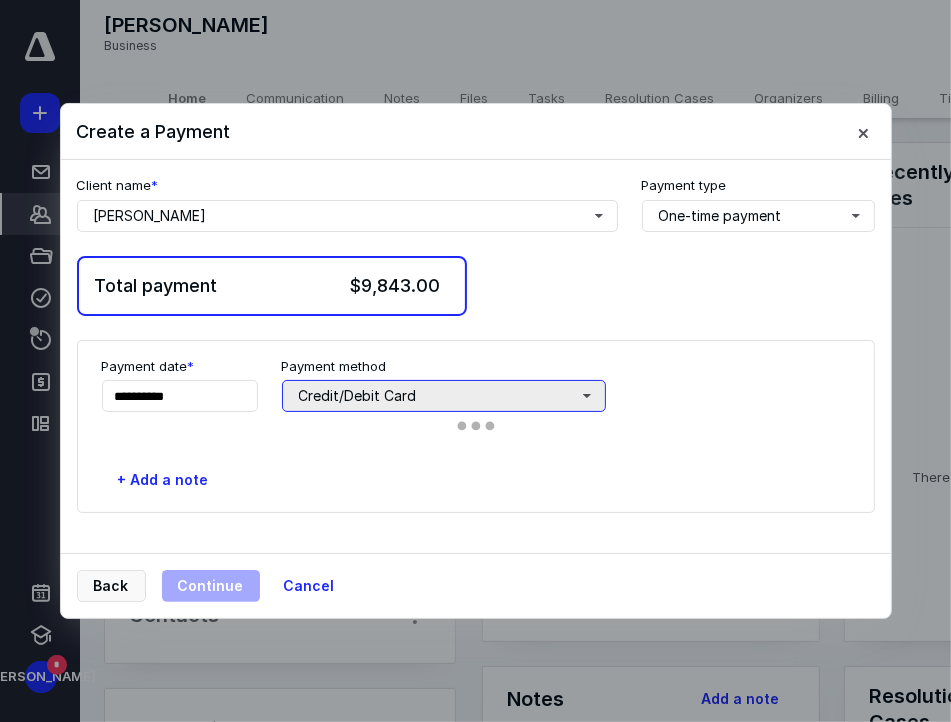 click on "Credit/Debit Card" at bounding box center (444, 396) 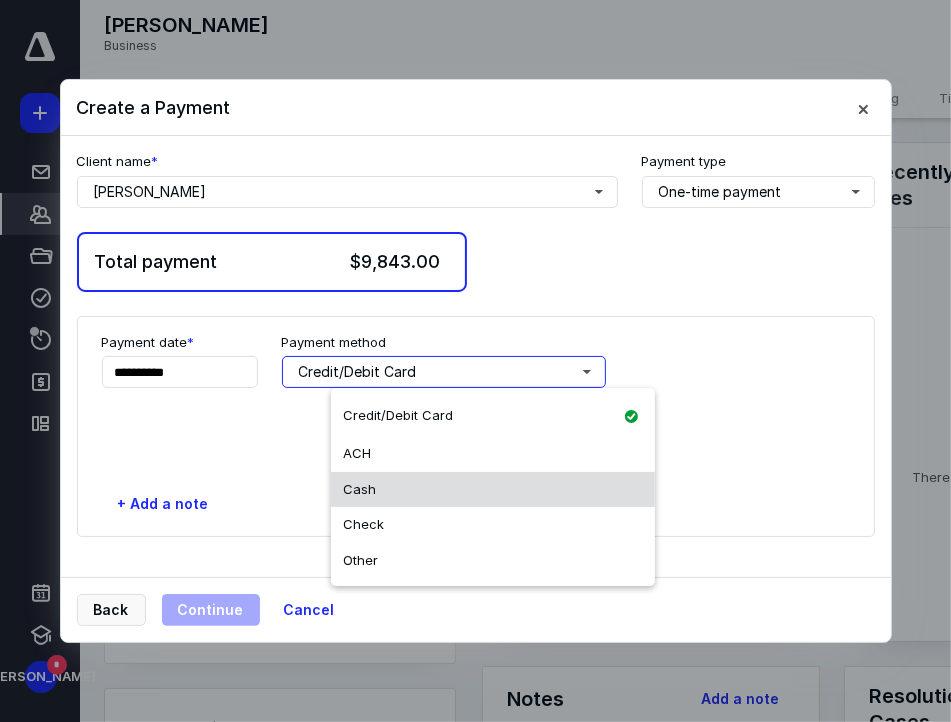 click on "Cash" at bounding box center (493, 490) 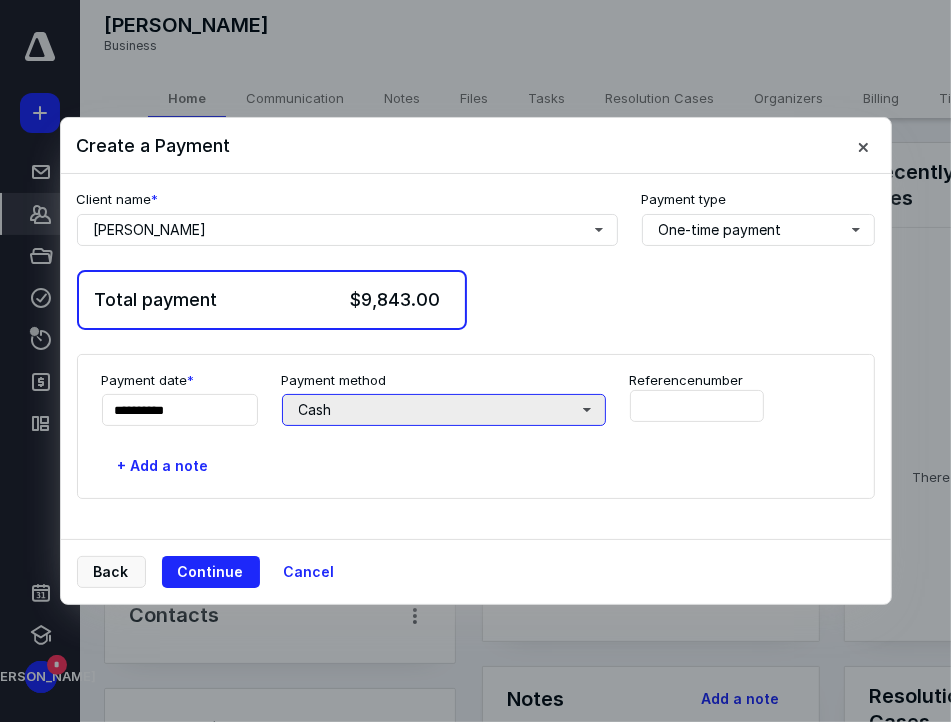 click on "Cash" at bounding box center [444, 410] 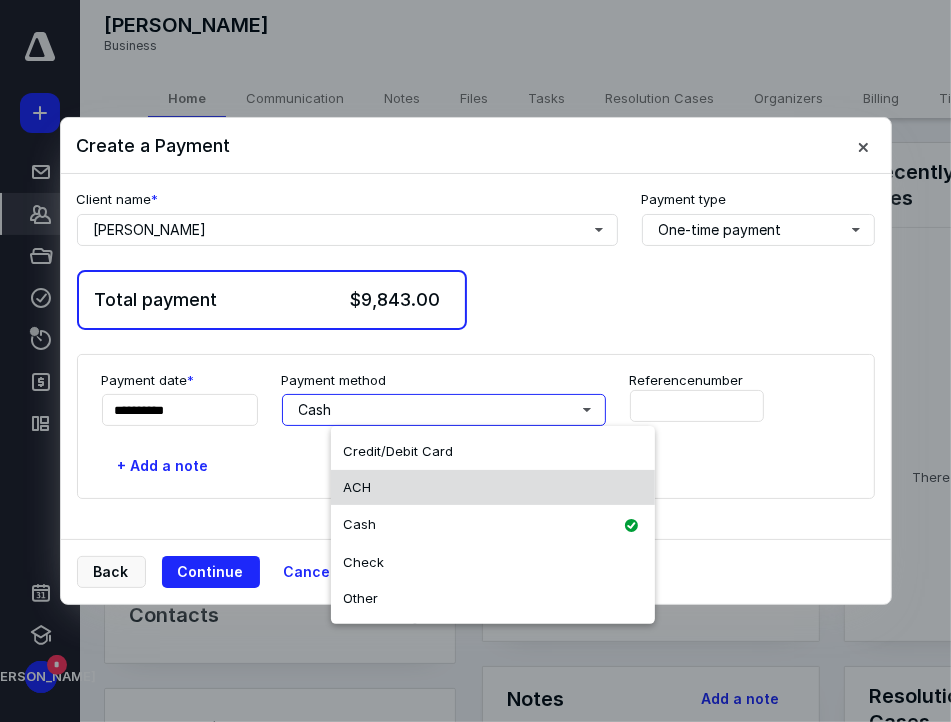 click on "ACH" at bounding box center [493, 488] 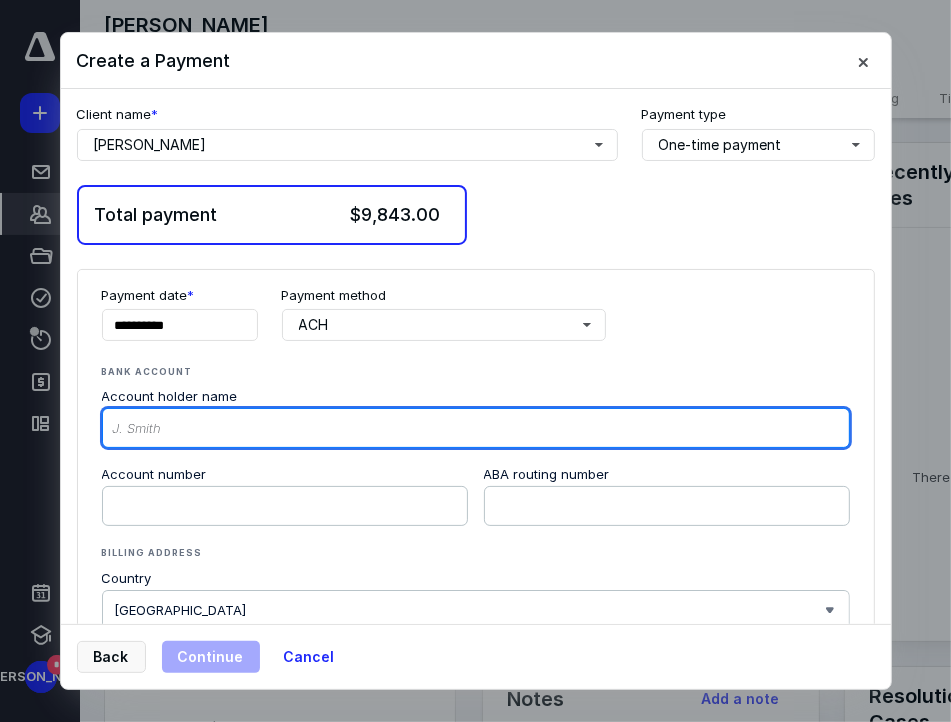 click on "Account holder name" at bounding box center [476, 428] 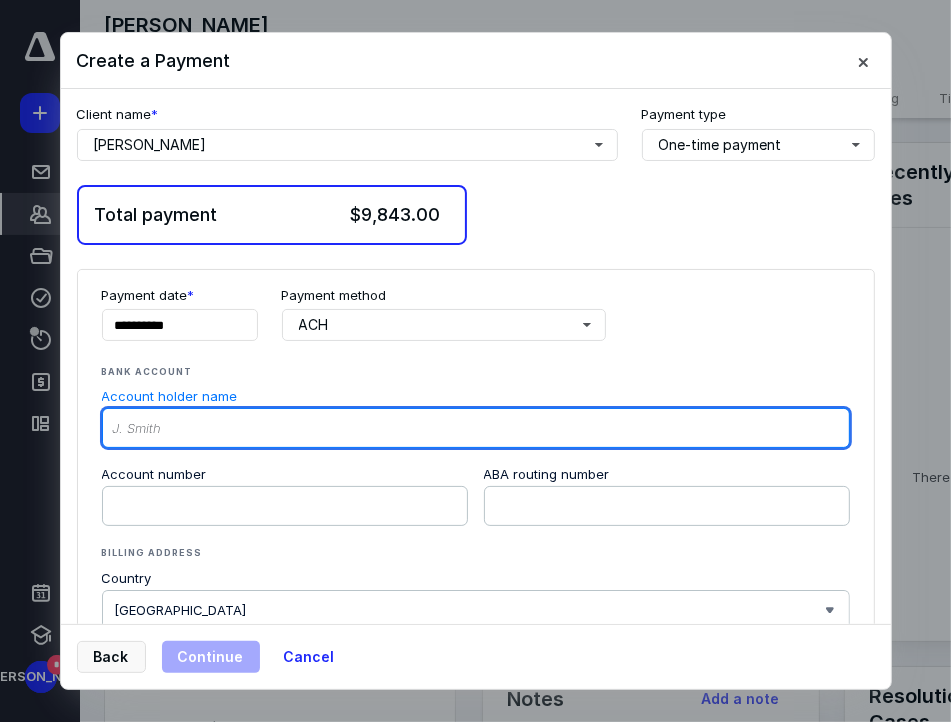 paste on "[PERSON_NAME]" 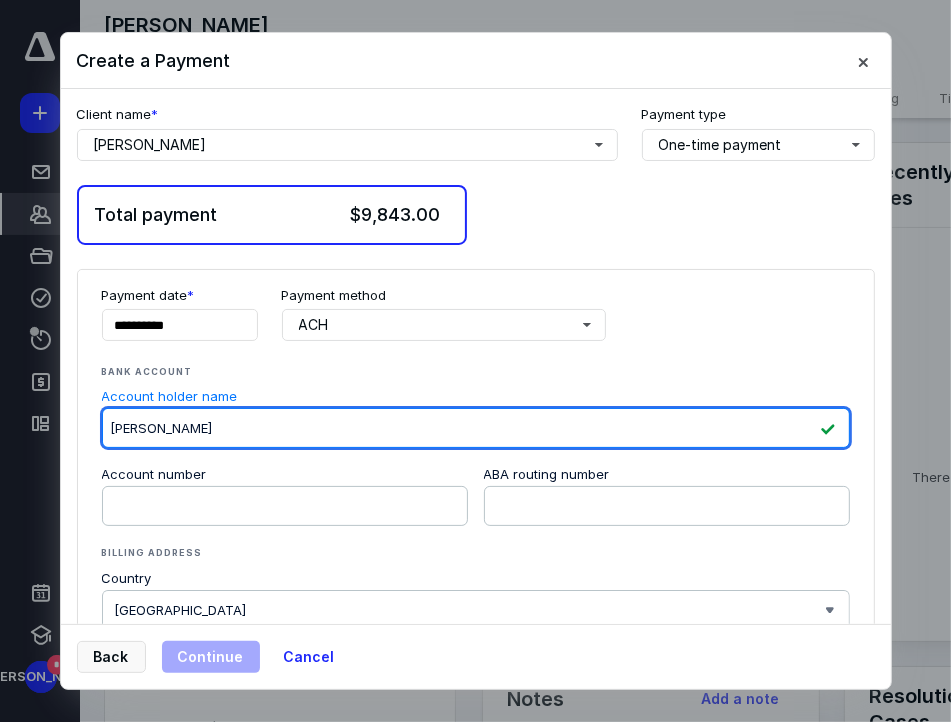 type on "[PERSON_NAME]" 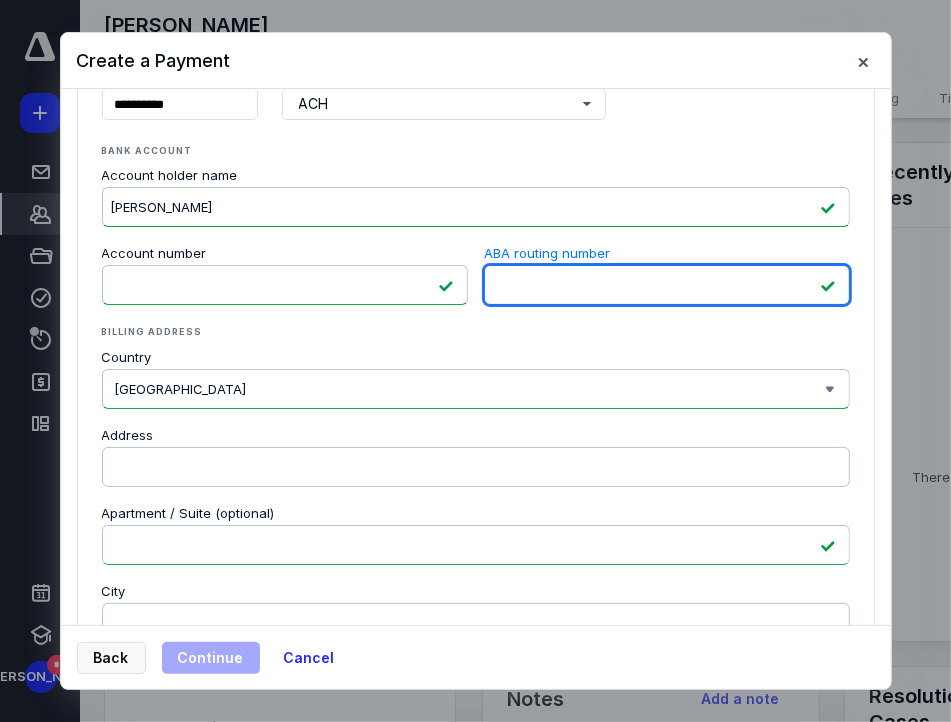 scroll, scrollTop: 222, scrollLeft: 0, axis: vertical 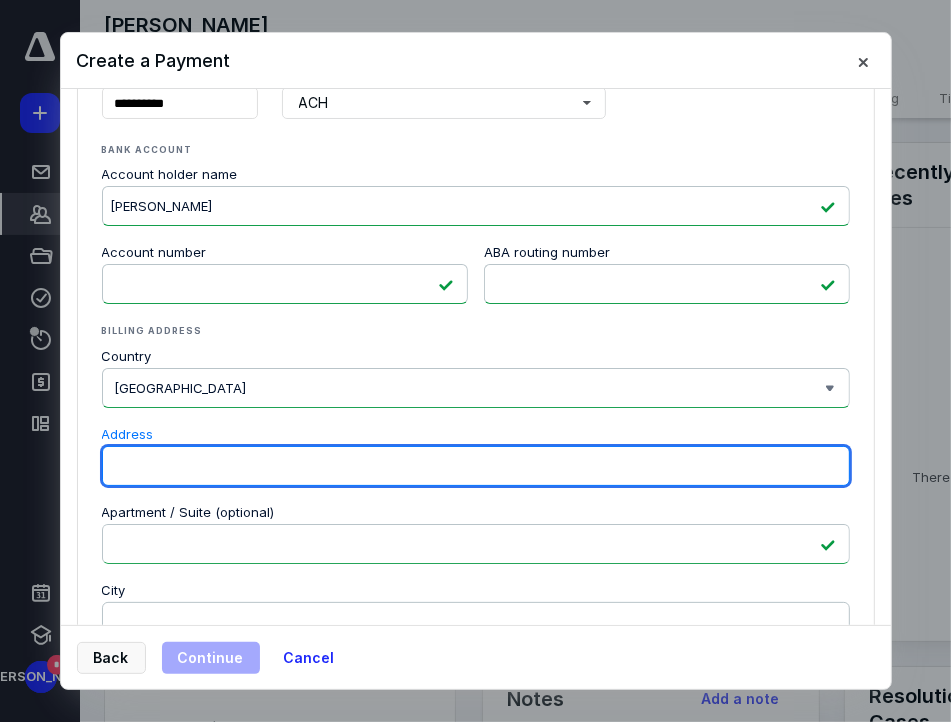 click on "Address" at bounding box center (476, 466) 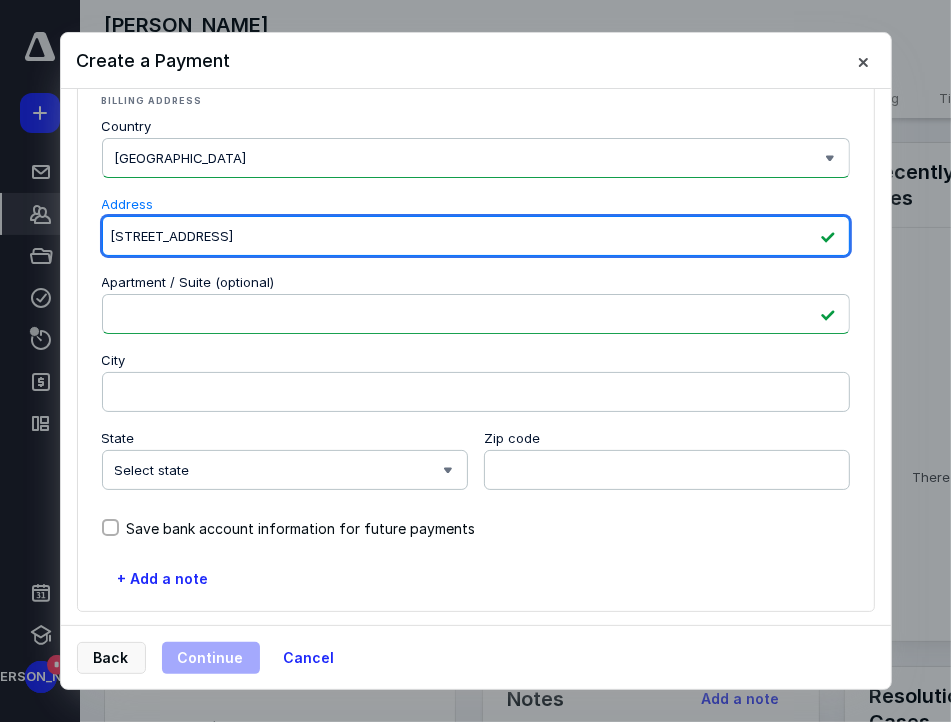 scroll, scrollTop: 452, scrollLeft: 0, axis: vertical 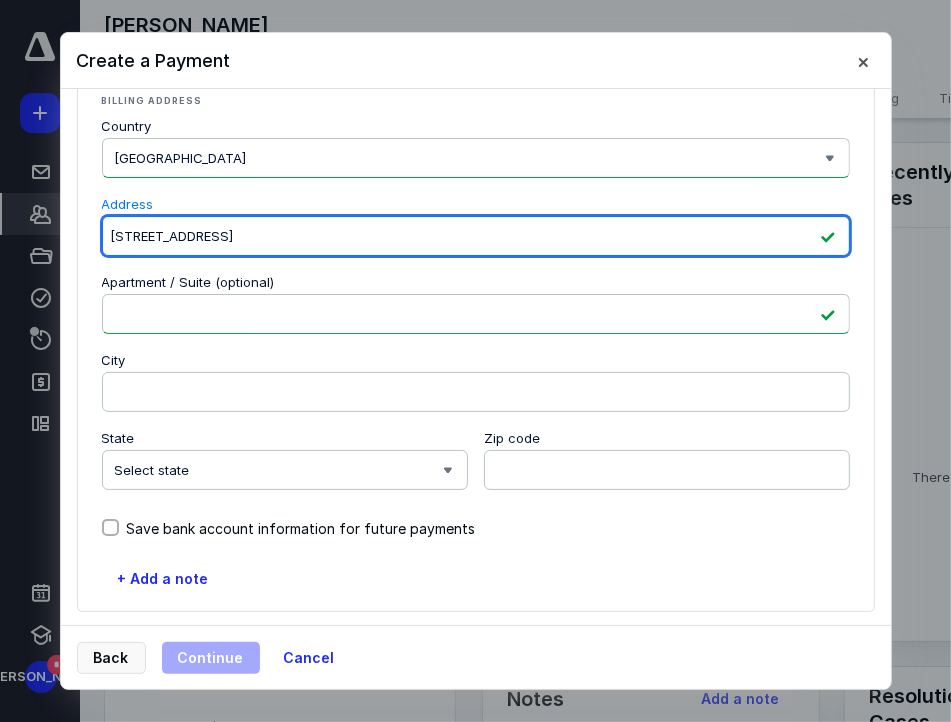 type on "[STREET_ADDRESS]" 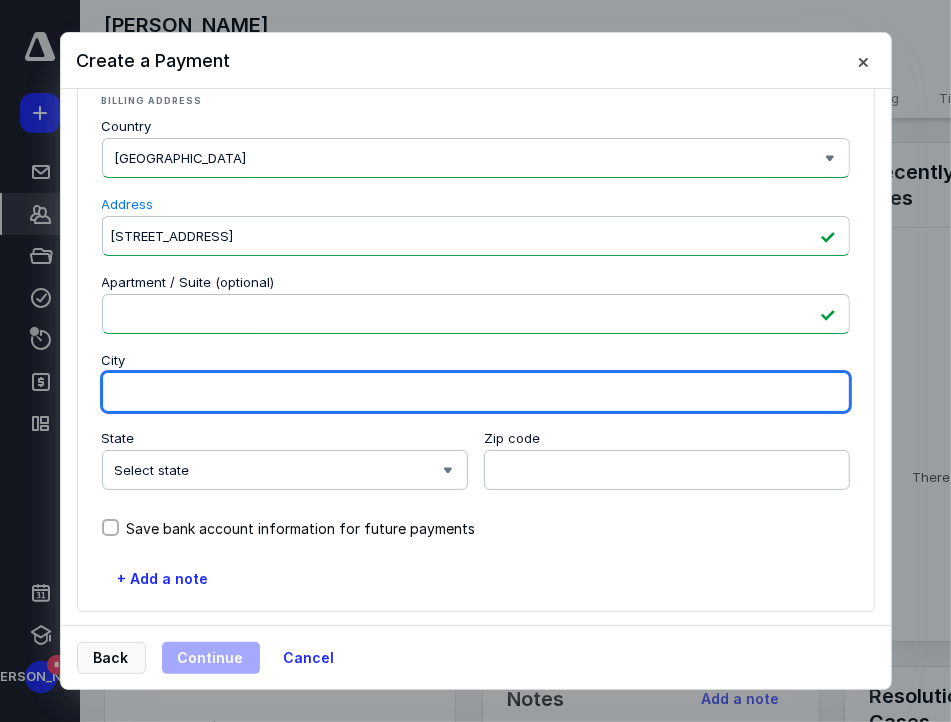 click on "City" at bounding box center [476, 392] 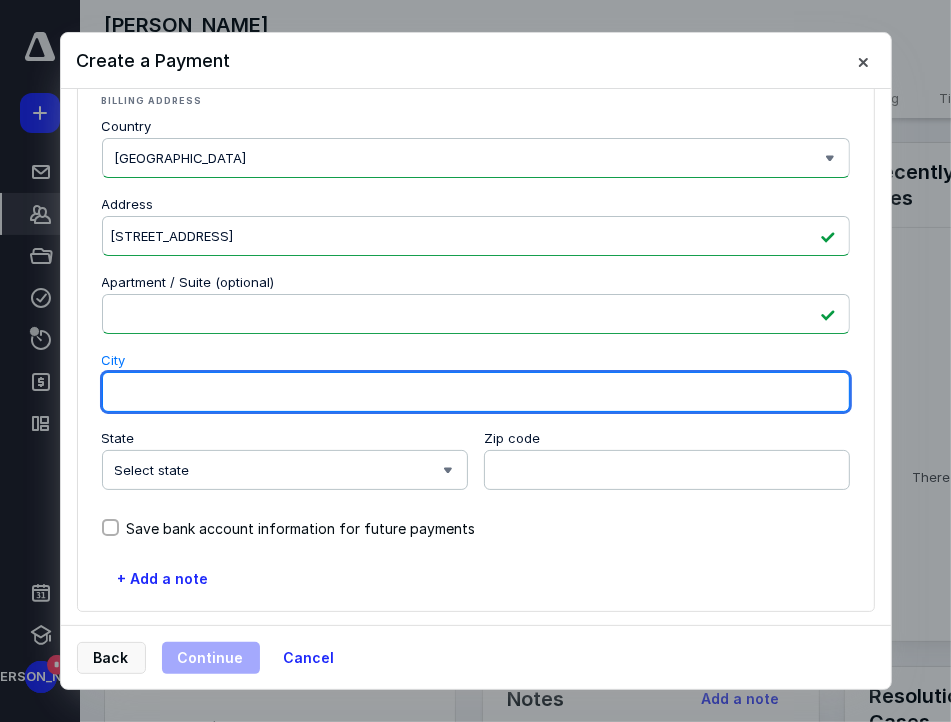 paste on "[GEOGRAPHIC_DATA]" 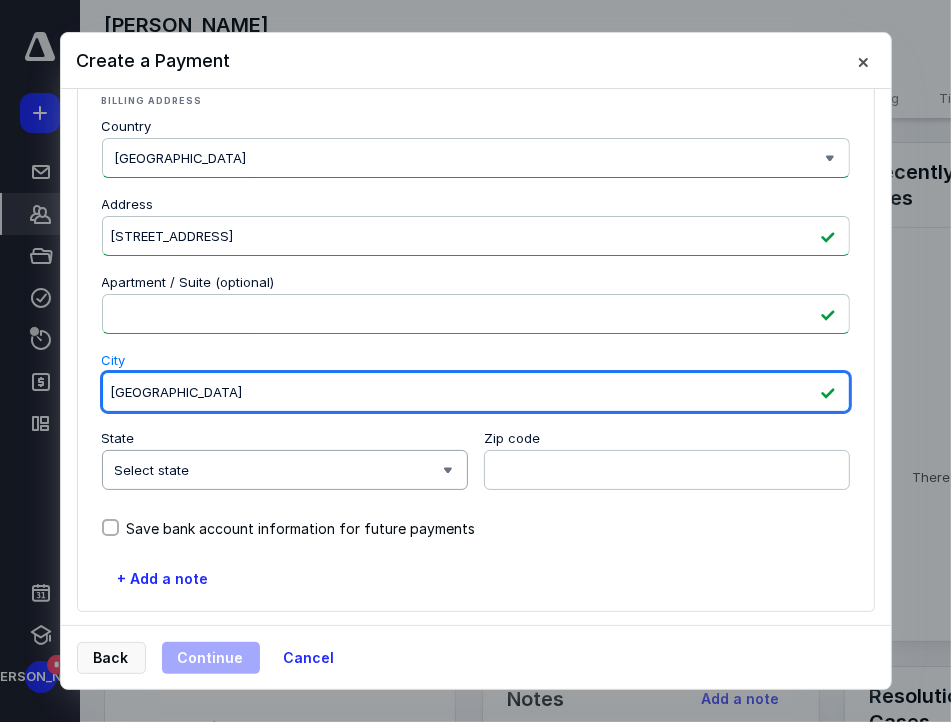 type on "[GEOGRAPHIC_DATA]" 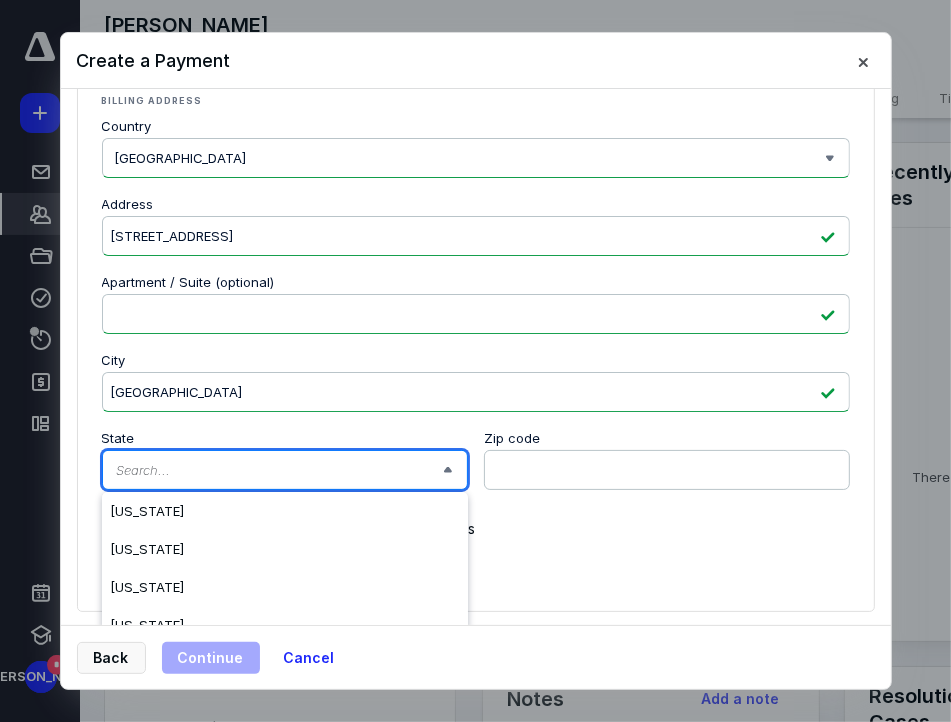 click on "State" at bounding box center [279, 470] 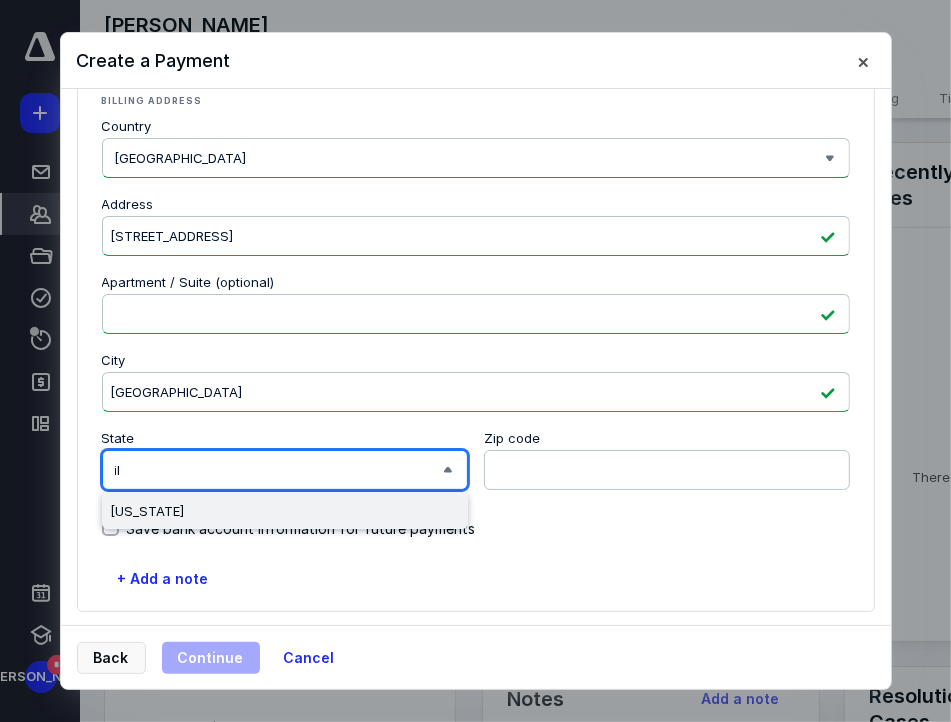 click on "[US_STATE]" at bounding box center [285, 511] 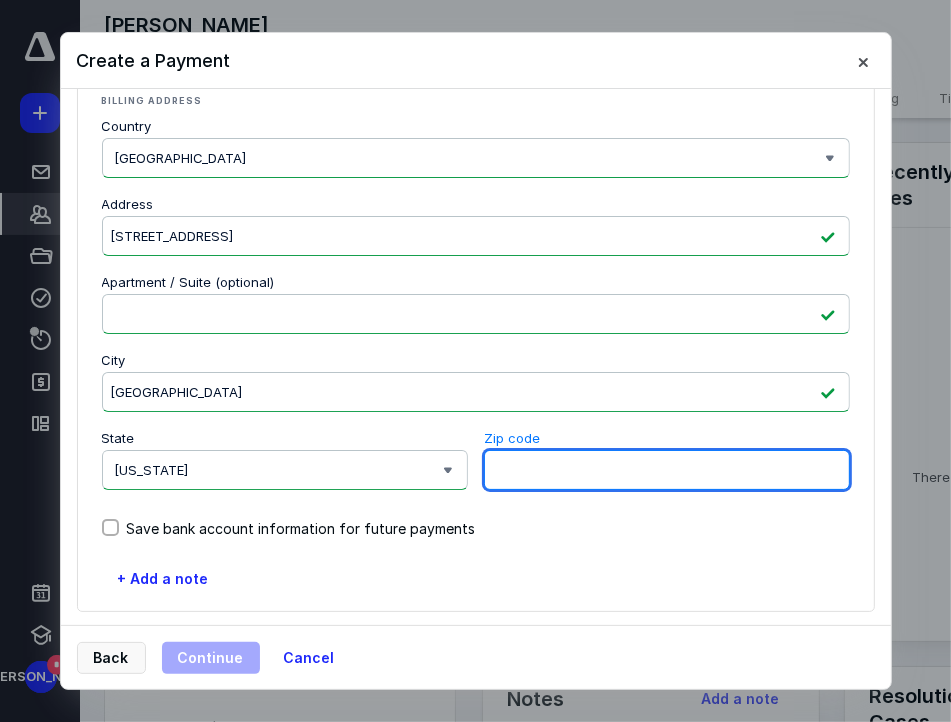 click on "Zip code" at bounding box center [667, 470] 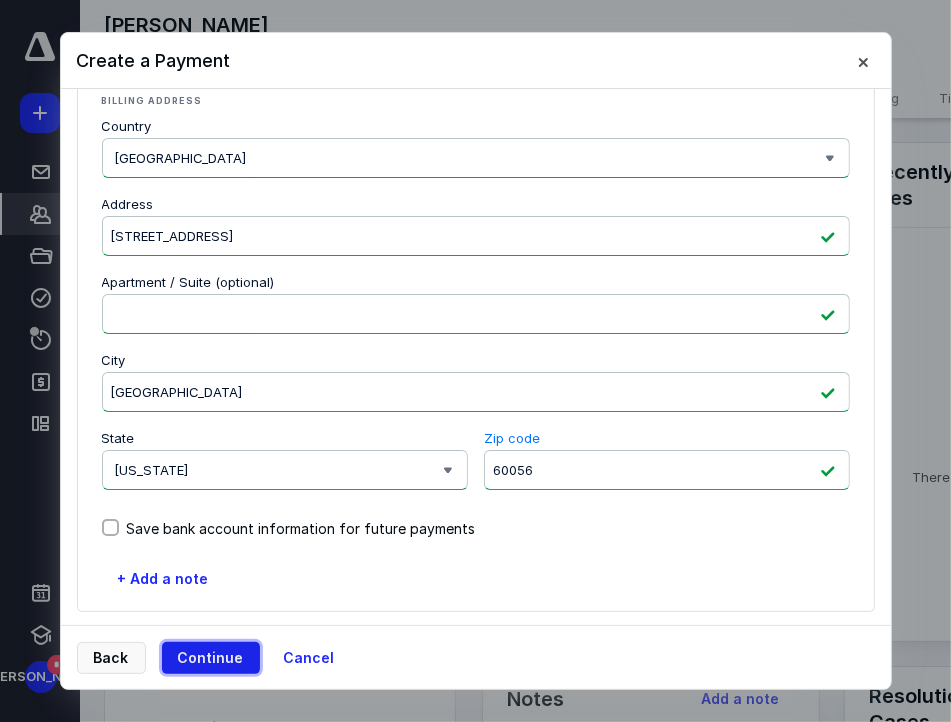 click on "Continue" at bounding box center [211, 658] 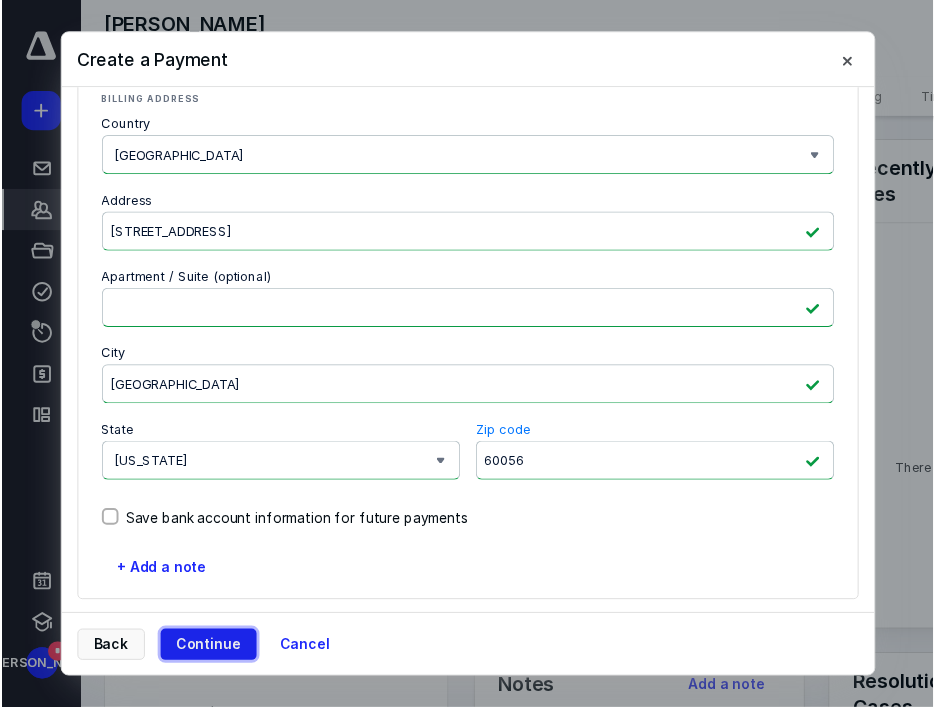 scroll, scrollTop: 0, scrollLeft: 0, axis: both 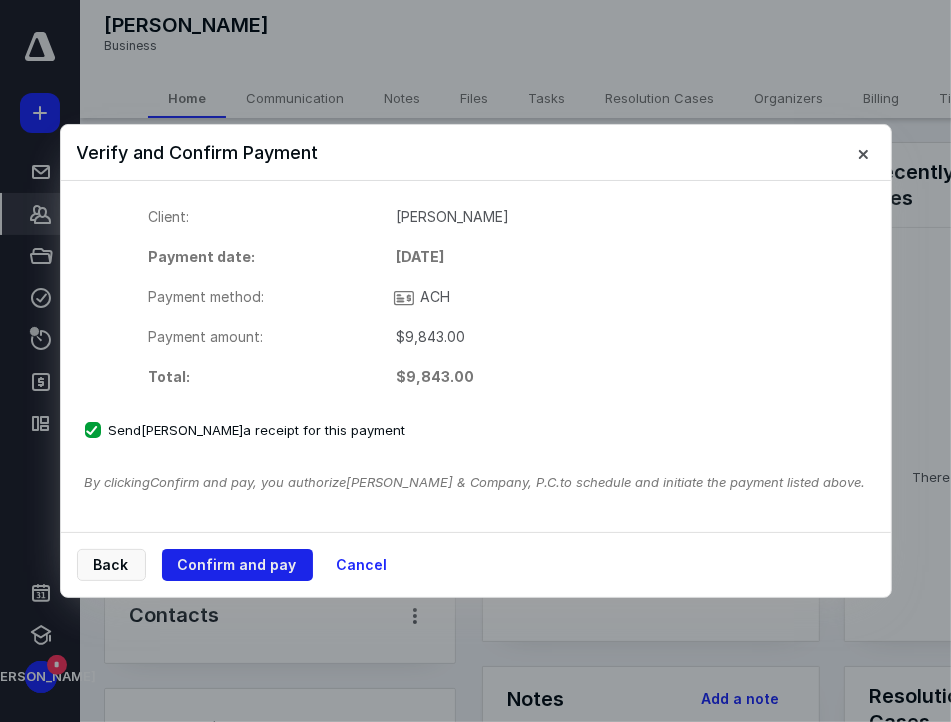 click on "Confirm and pay" at bounding box center [237, 565] 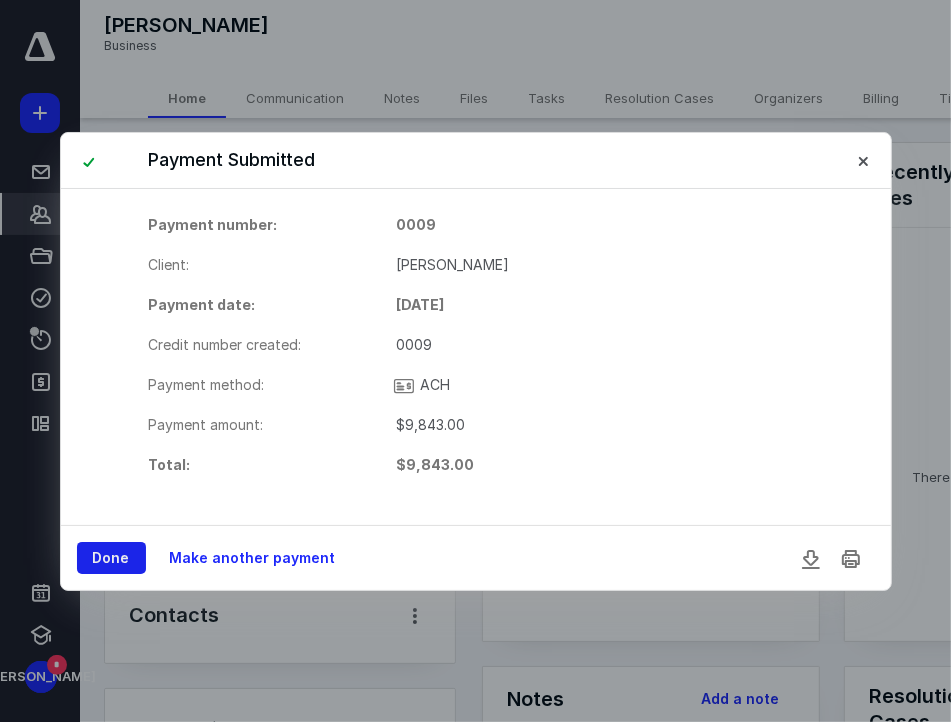 click on "Done" at bounding box center (111, 558) 